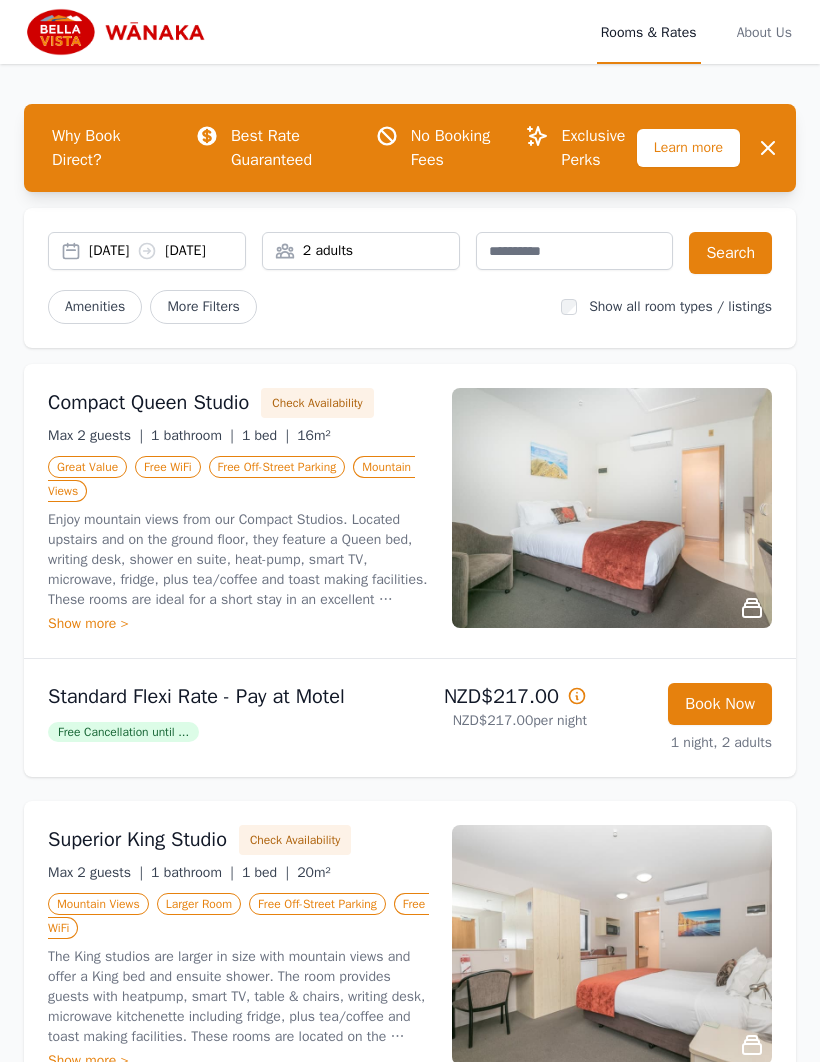scroll, scrollTop: 0, scrollLeft: 0, axis: both 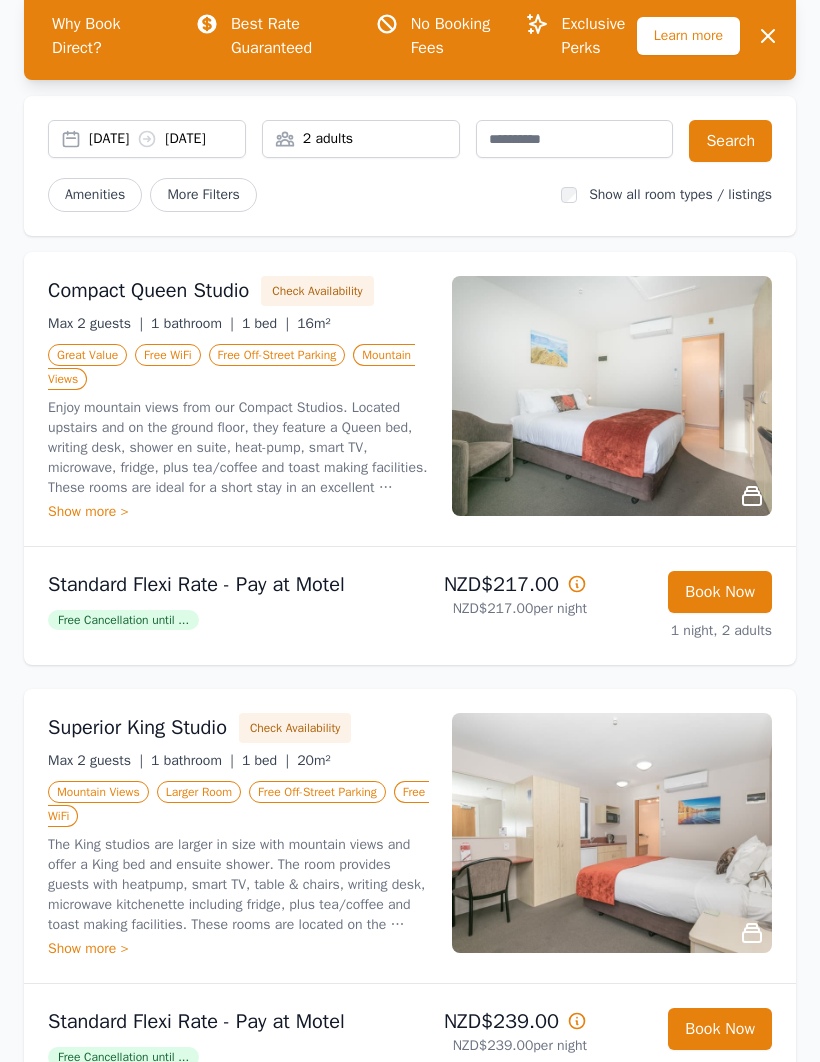 click on "[DATE] [DATE]" at bounding box center (167, 139) 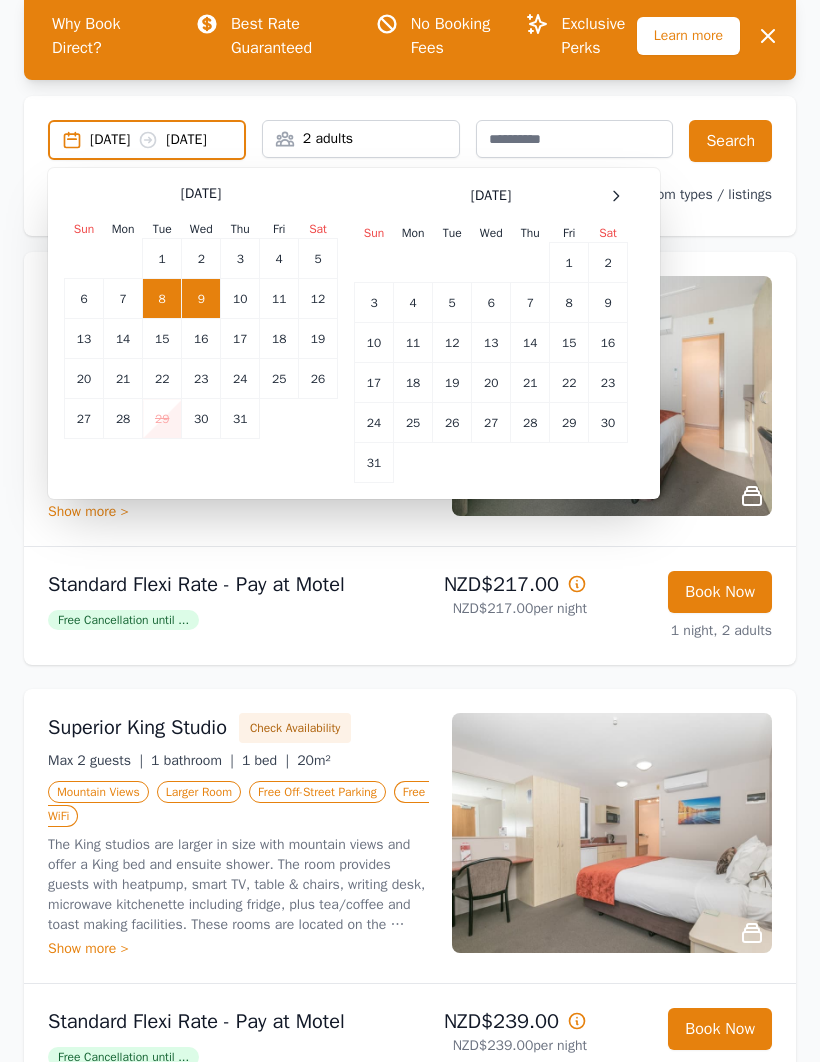 click 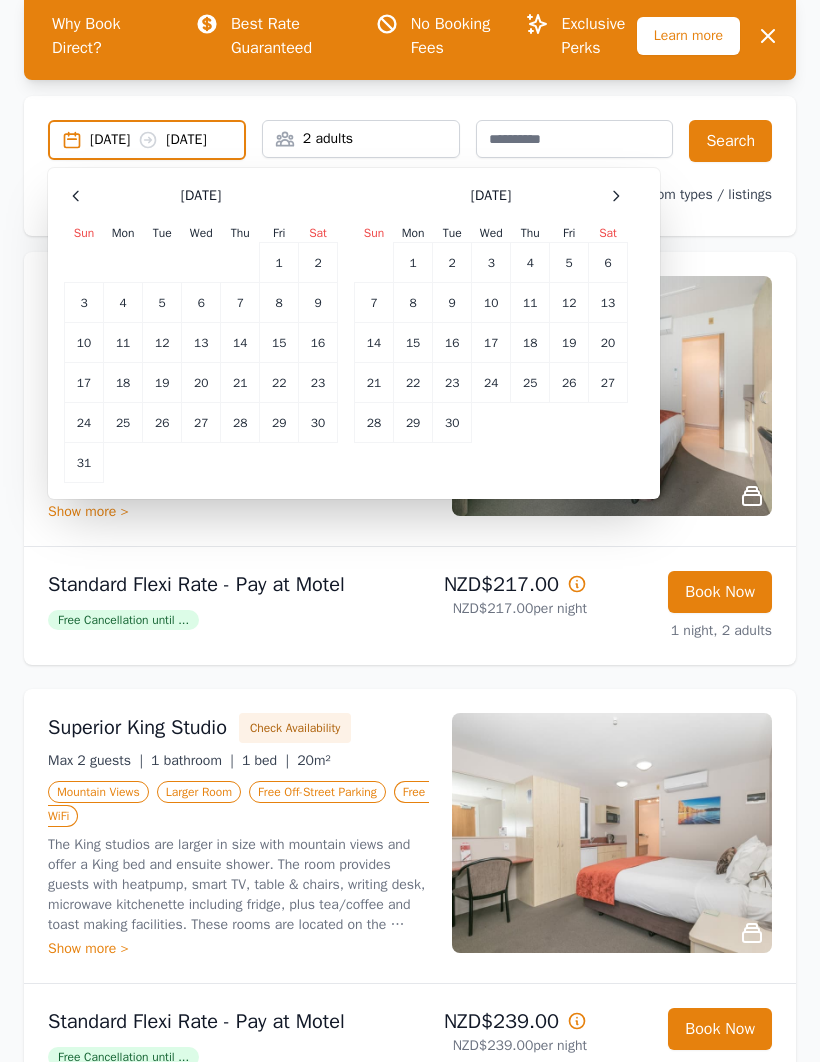 click 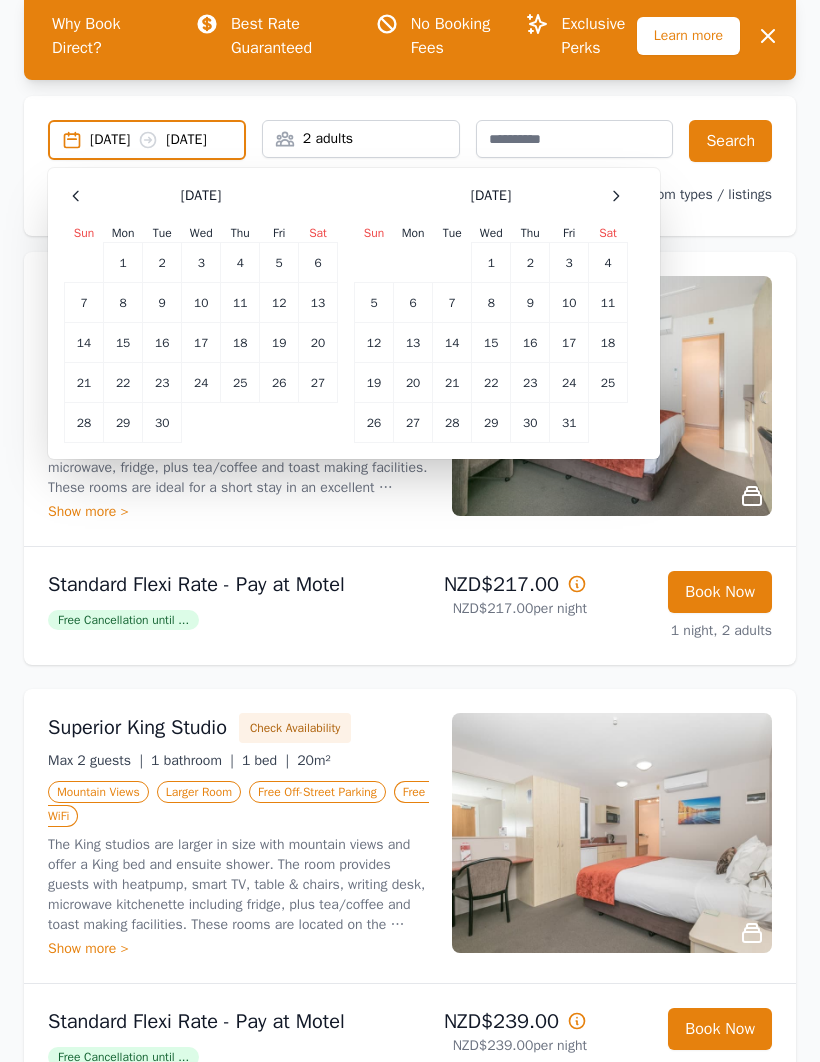 click on "8" at bounding box center (123, 303) 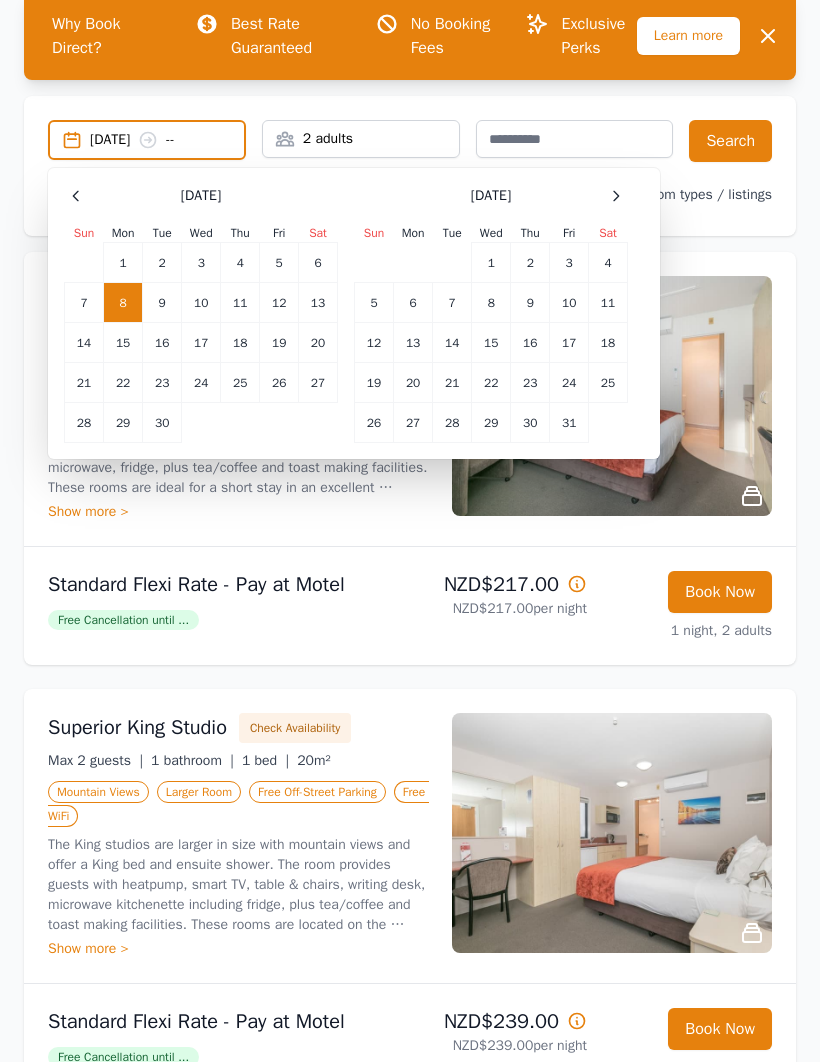 click on "9" at bounding box center (162, 303) 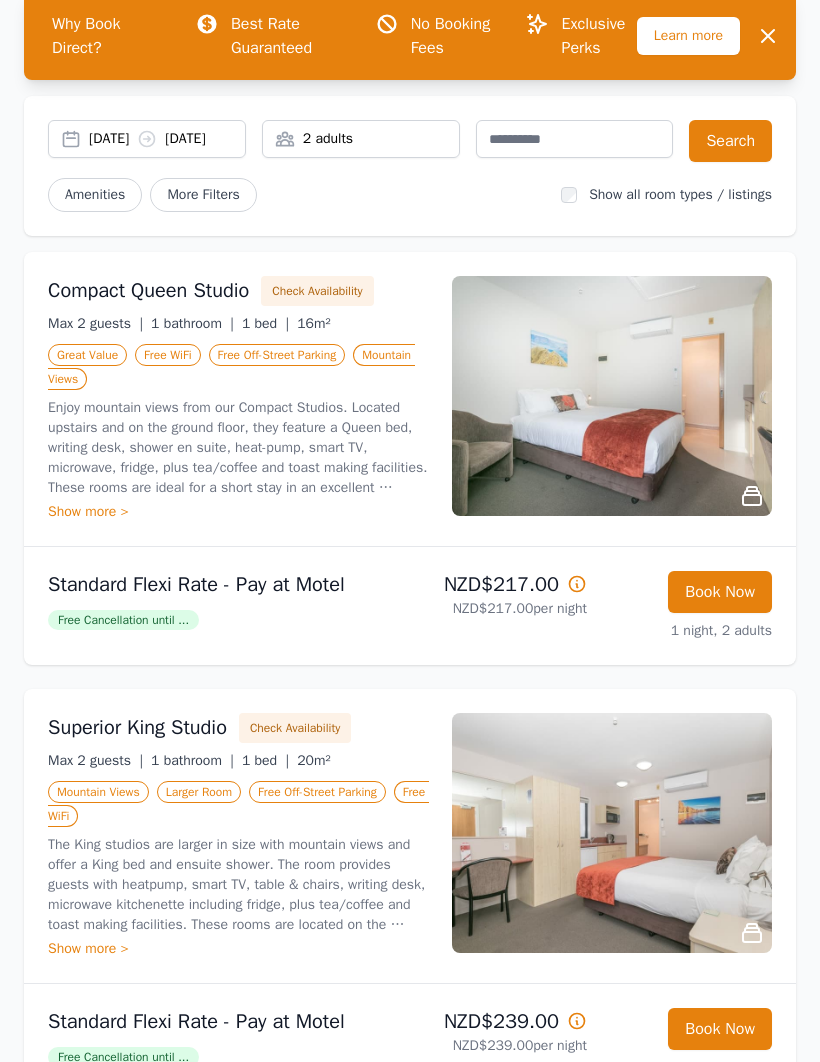 click on "Search" at bounding box center [730, 141] 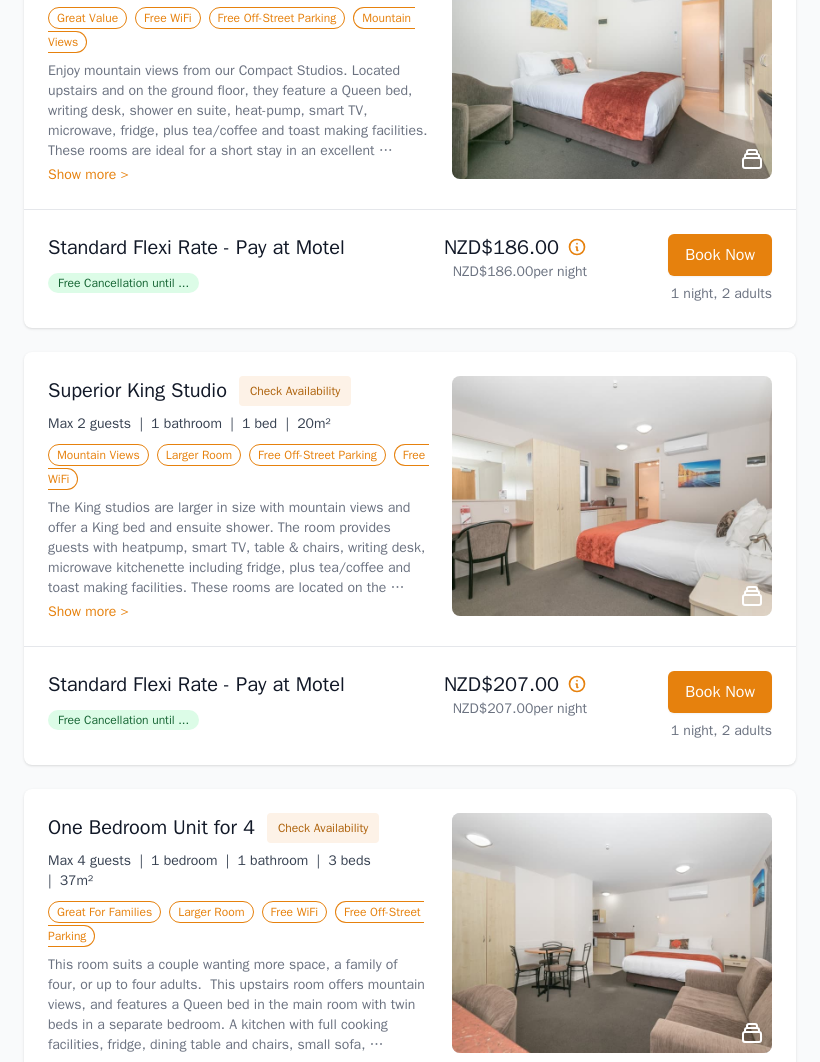 scroll, scrollTop: 452, scrollLeft: 0, axis: vertical 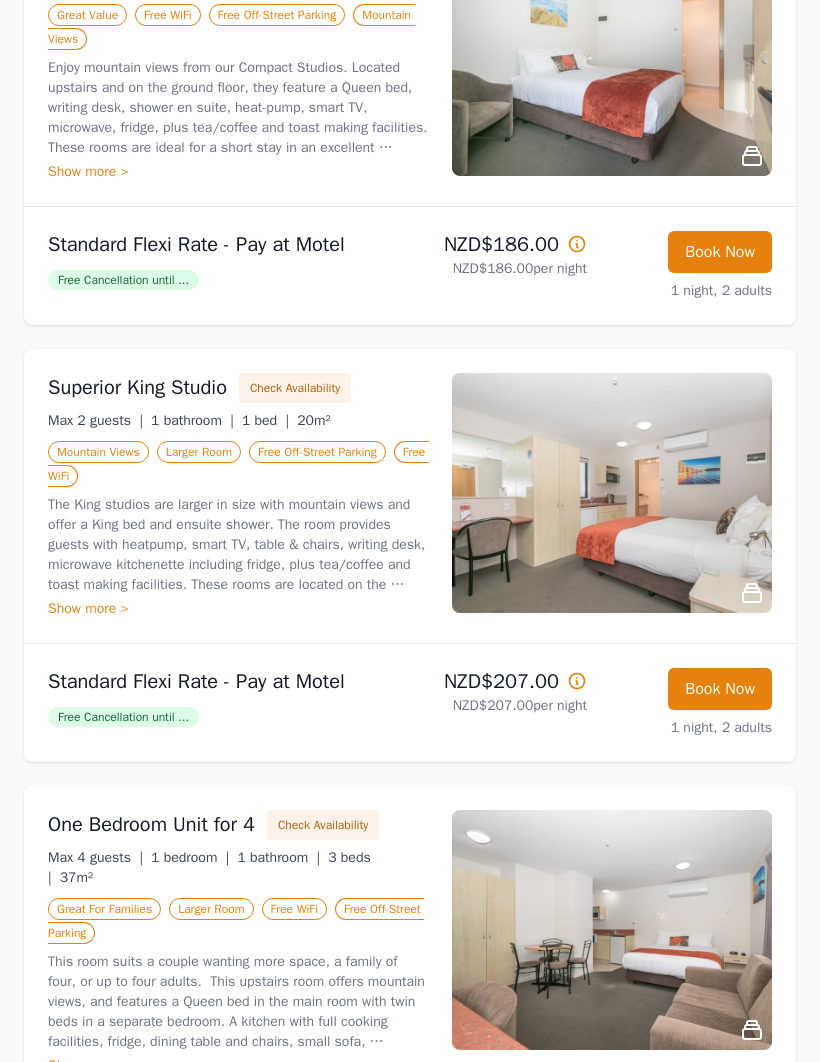 click 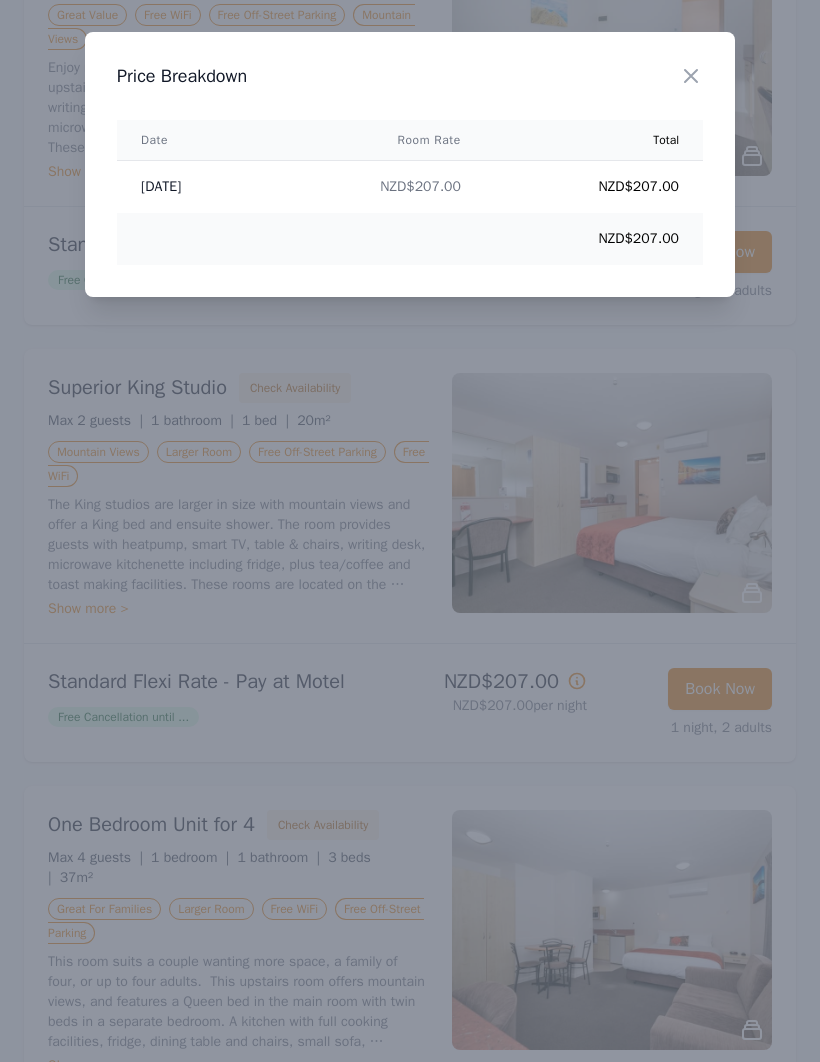 click 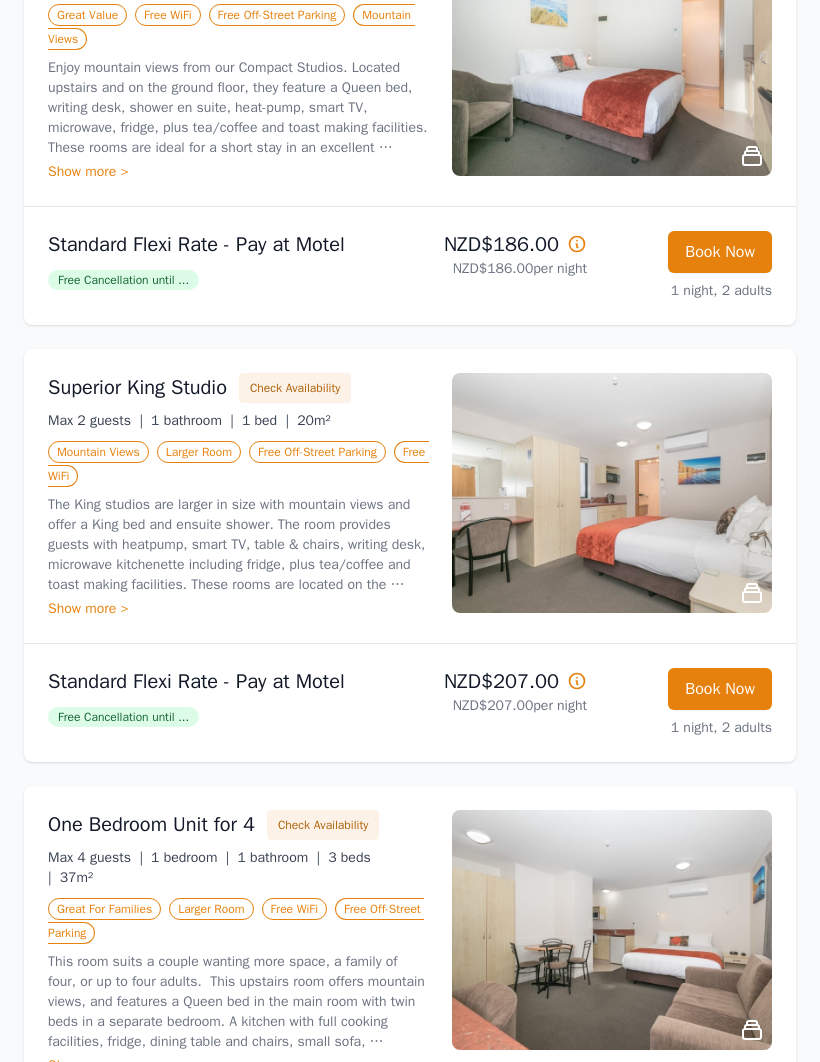 click on "Free Cancellation until ..." at bounding box center (123, 717) 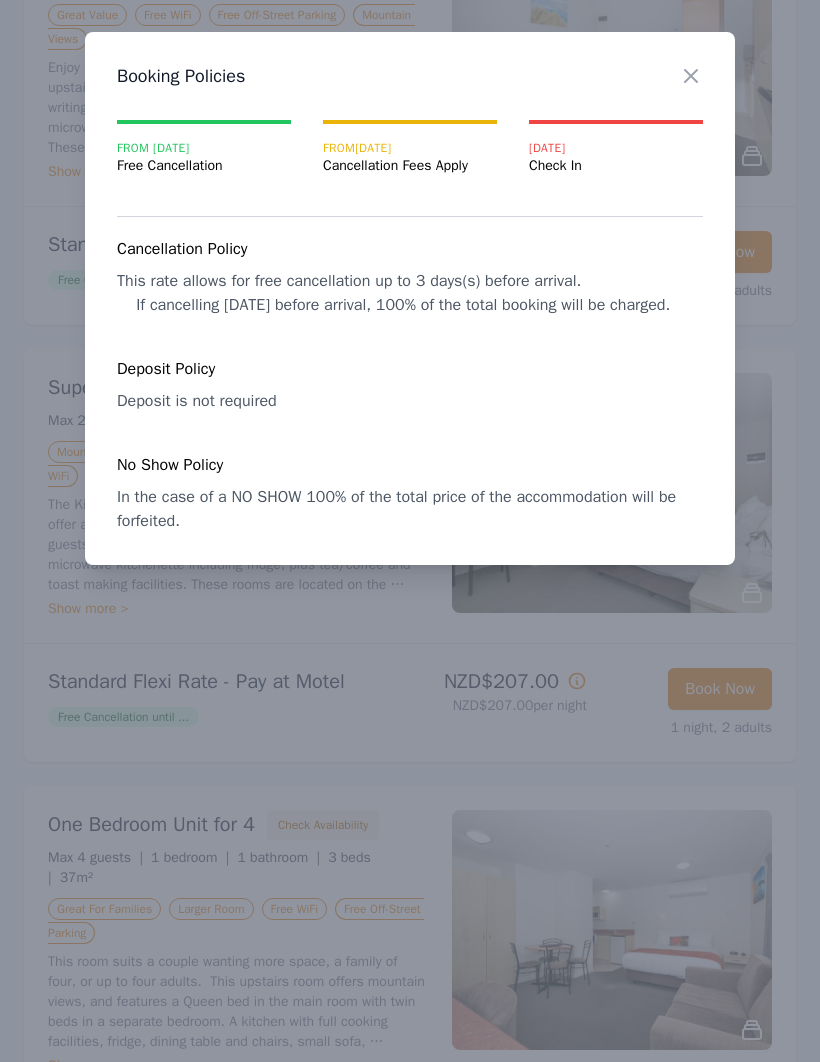 click 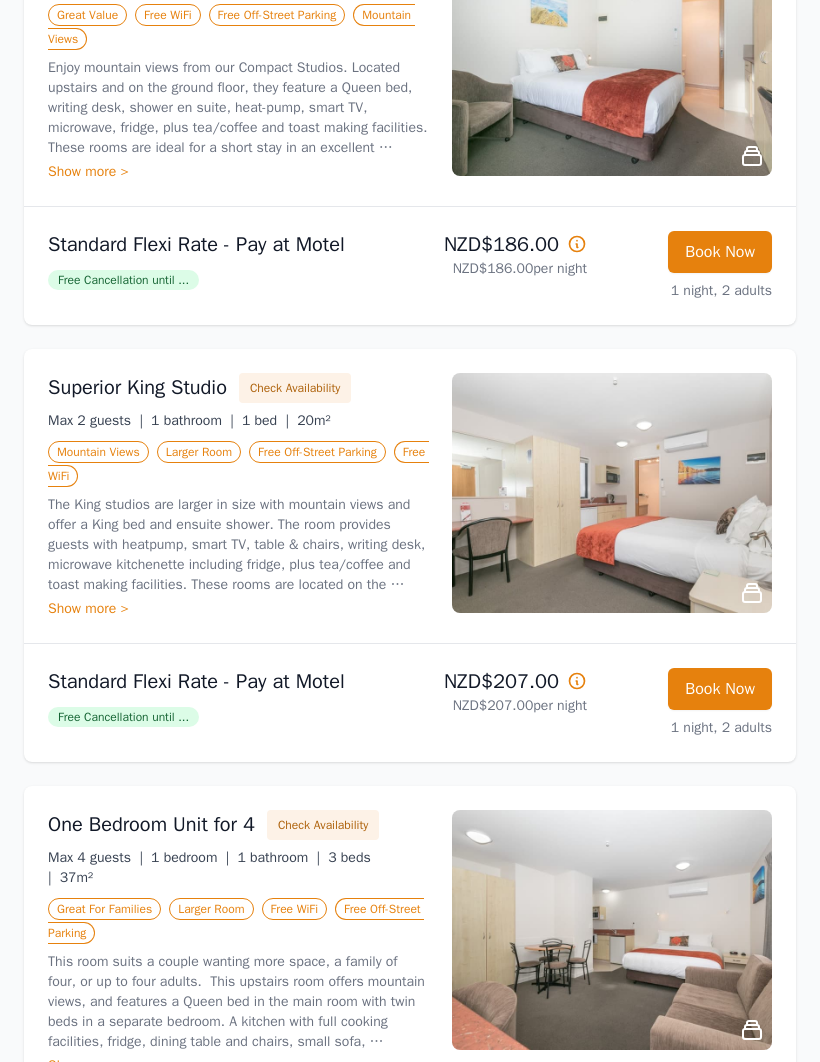 click on "Show more >" at bounding box center (238, 609) 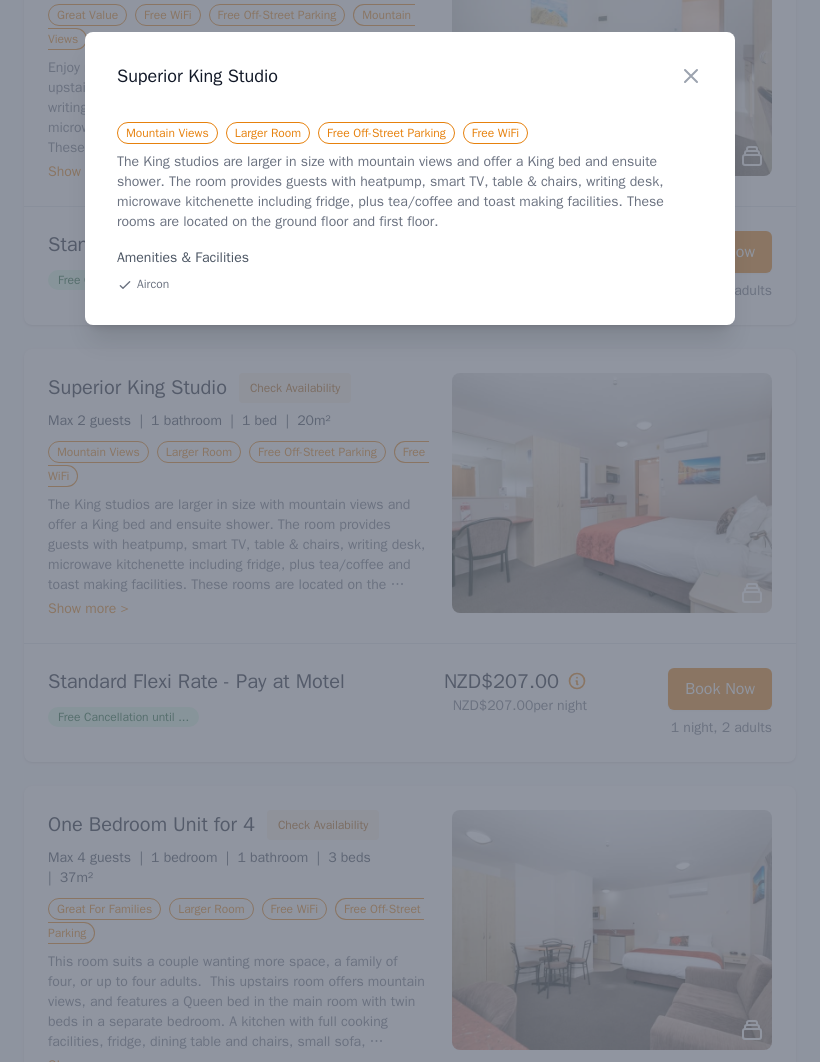 click 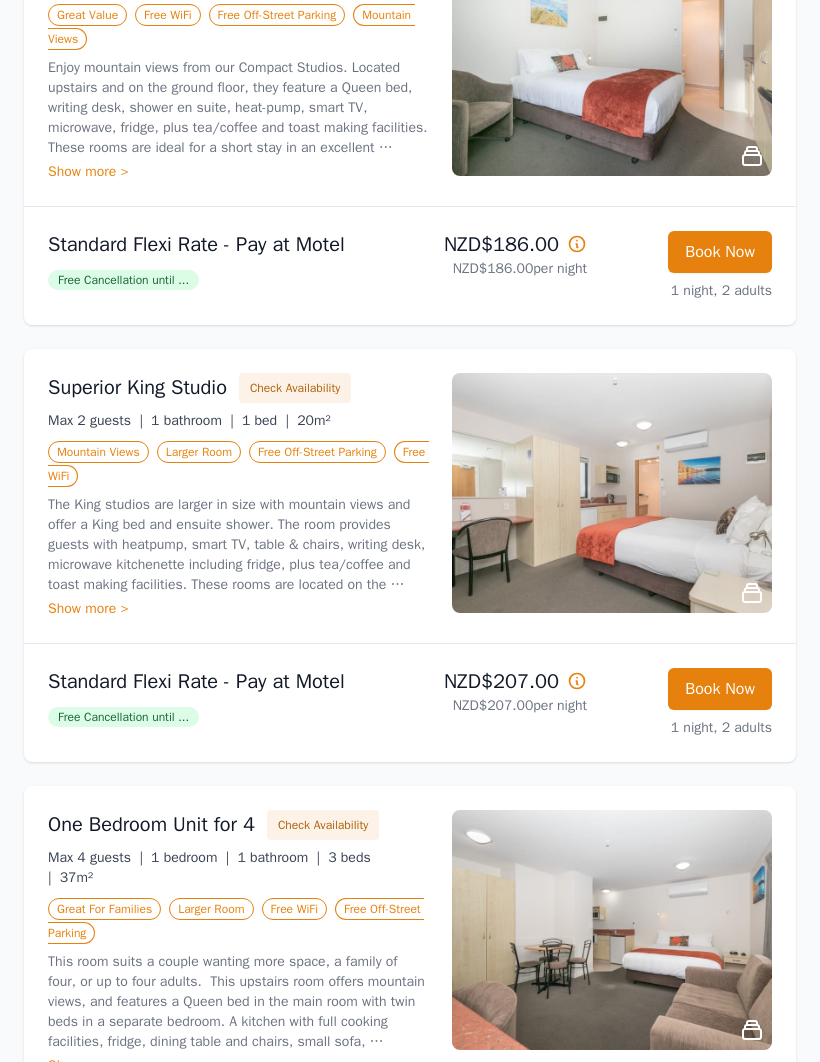 click on "Check Availability" at bounding box center (295, 388) 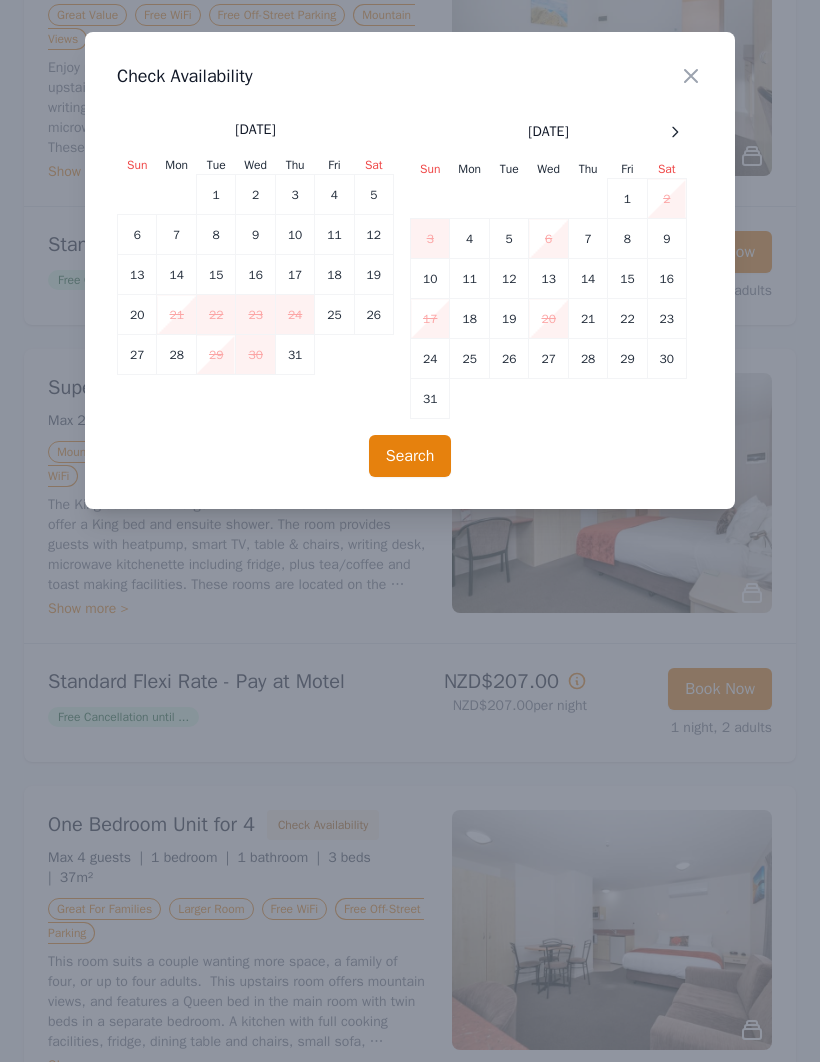 click at bounding box center [675, 132] 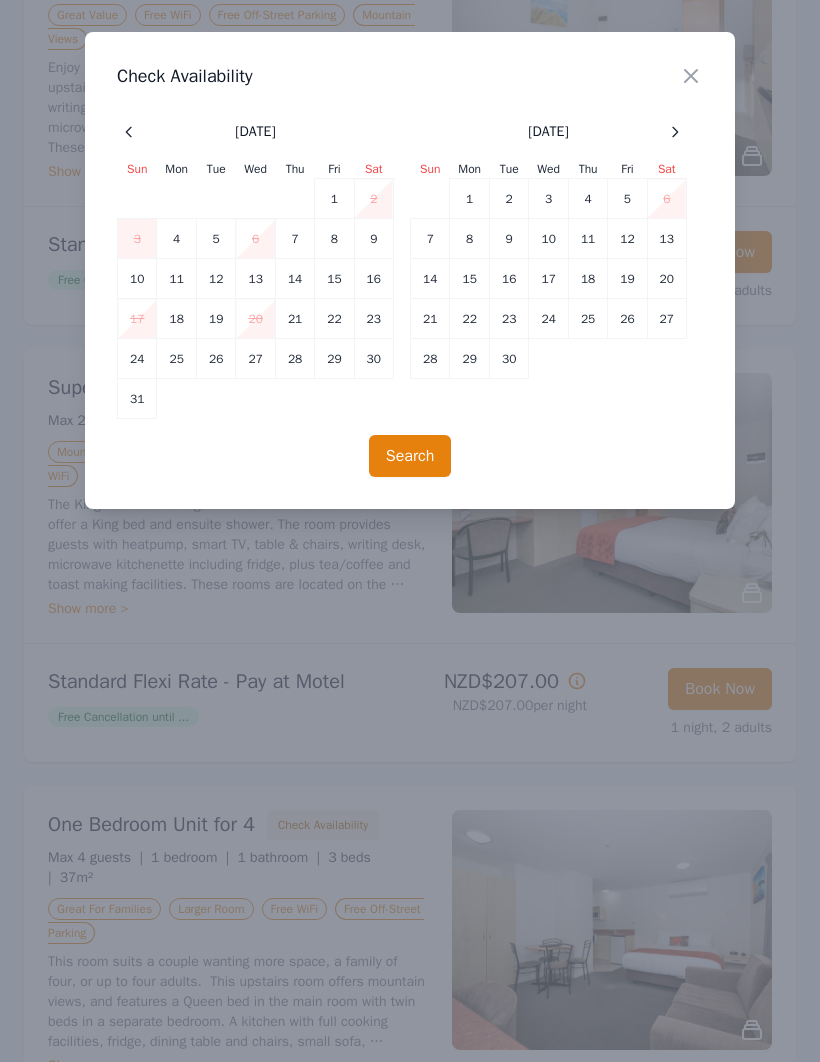 click on "9" at bounding box center (508, 239) 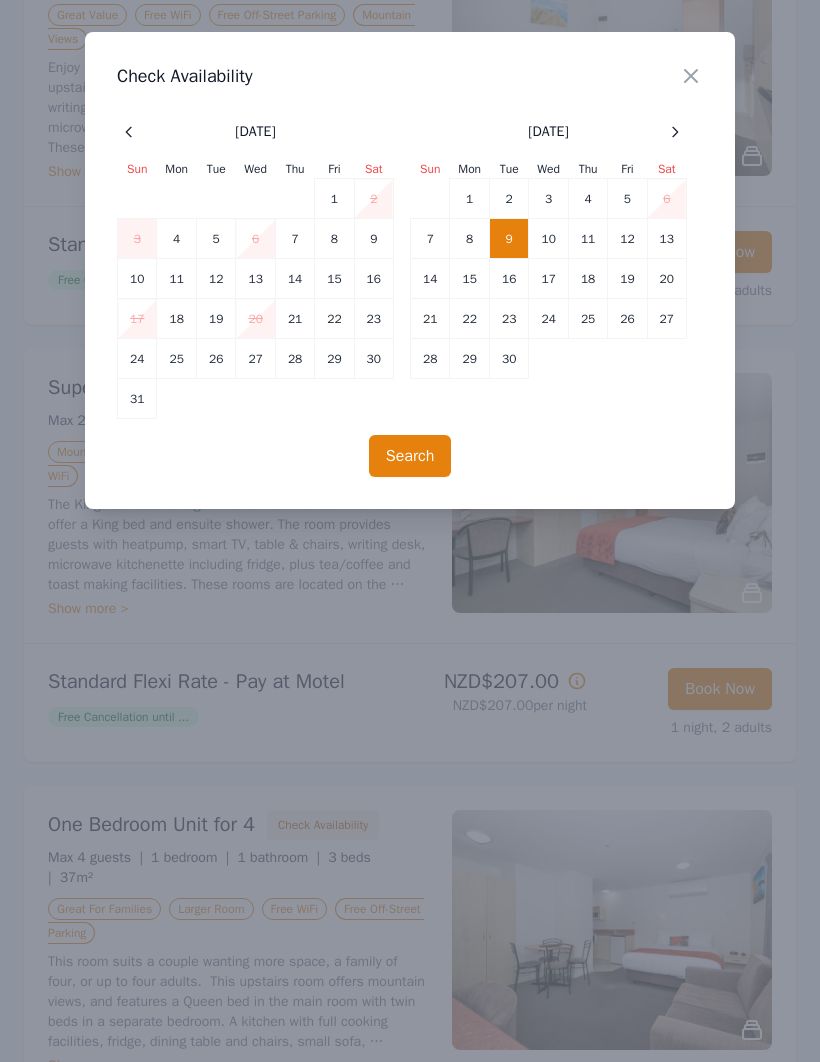 click on "10" at bounding box center [549, 239] 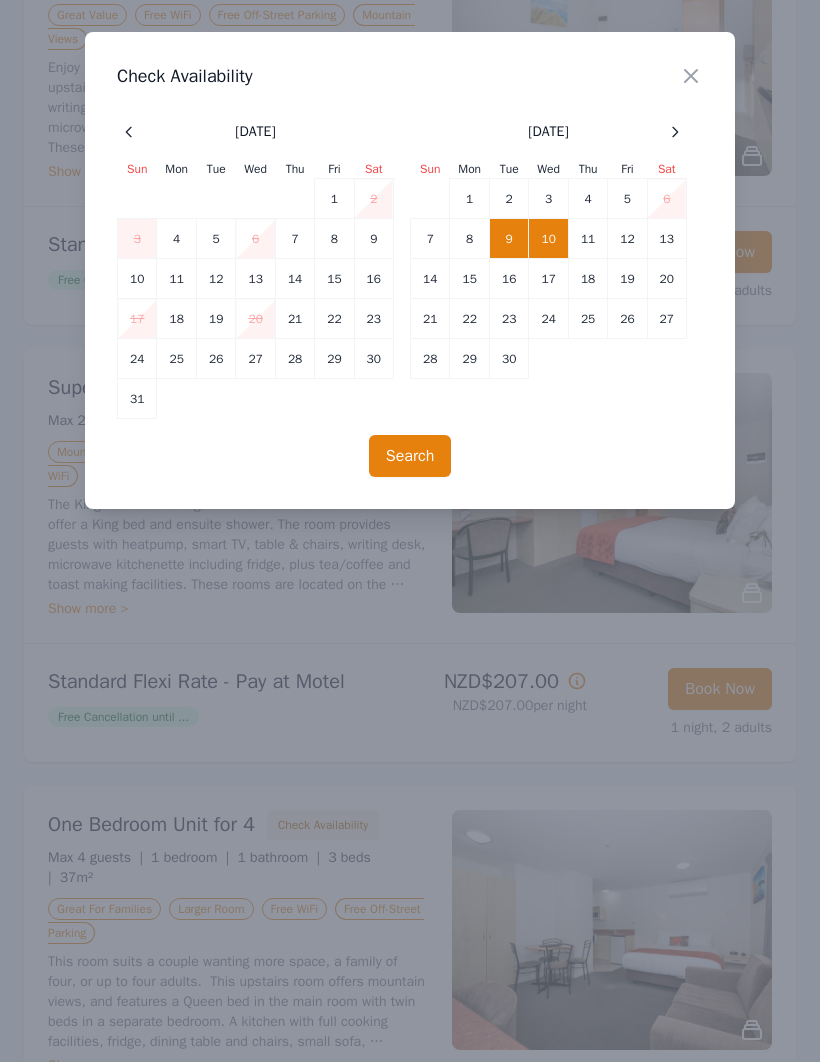 click on "Search" at bounding box center [410, 456] 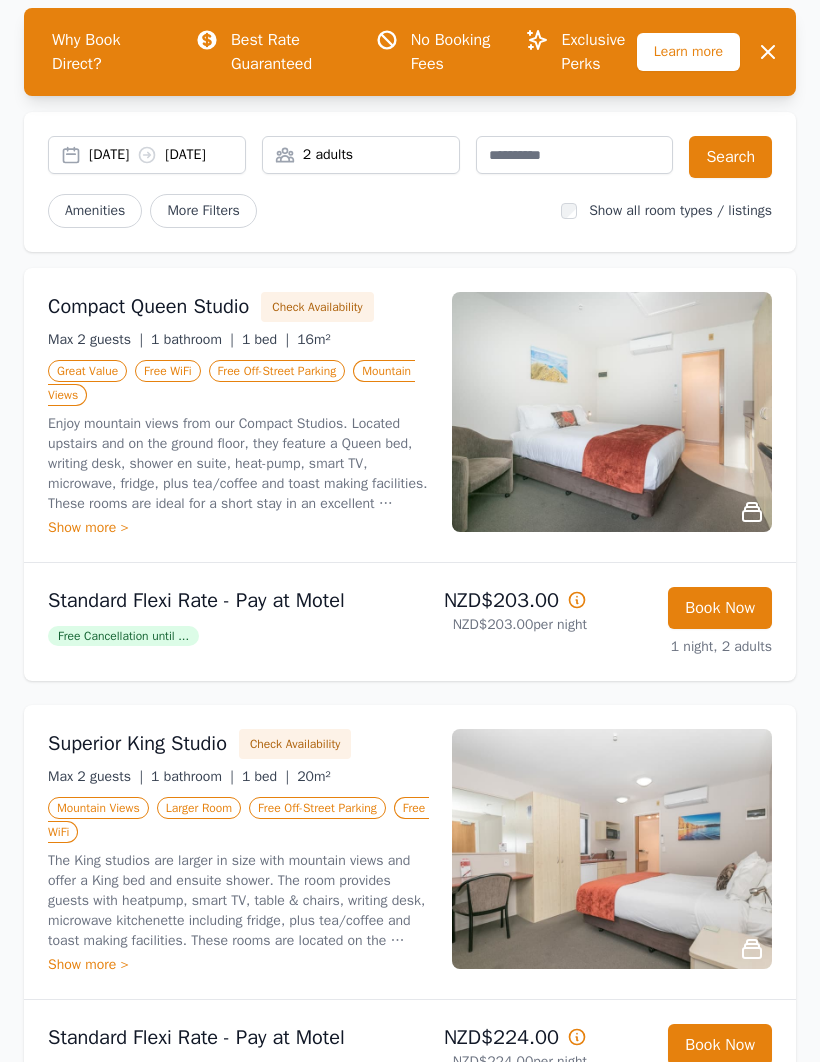 click at bounding box center [612, 412] 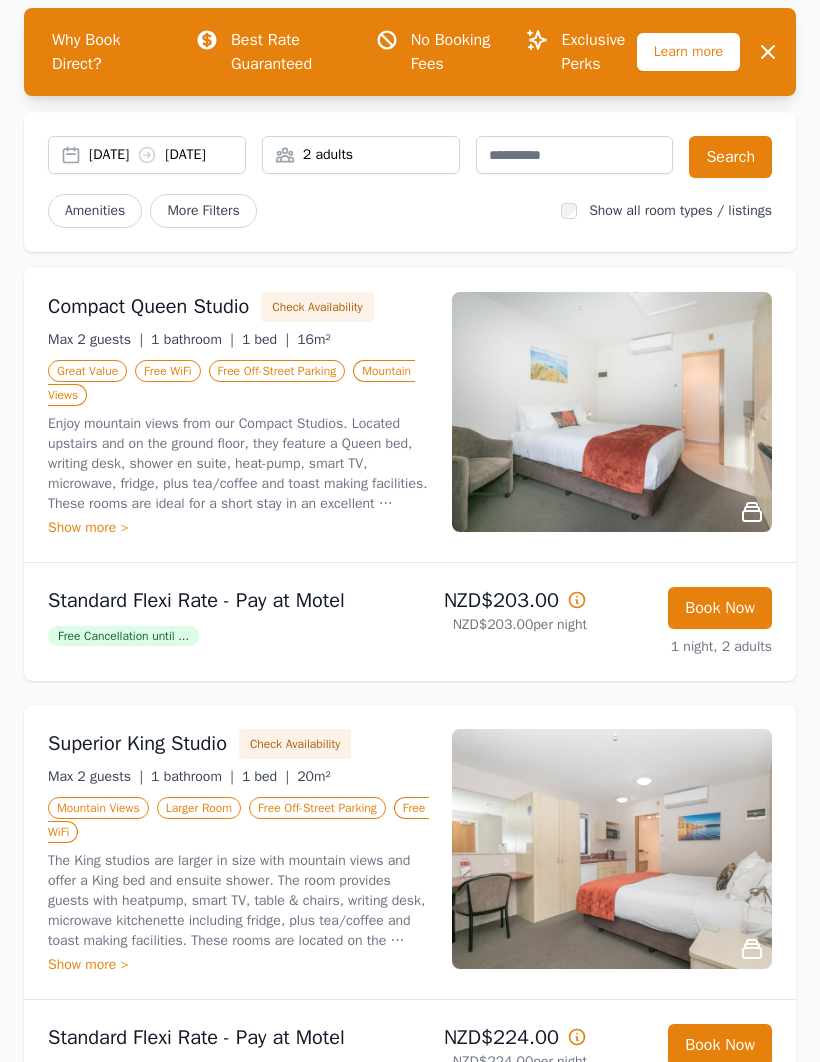 click on "1  of  5" at bounding box center (410, 571) 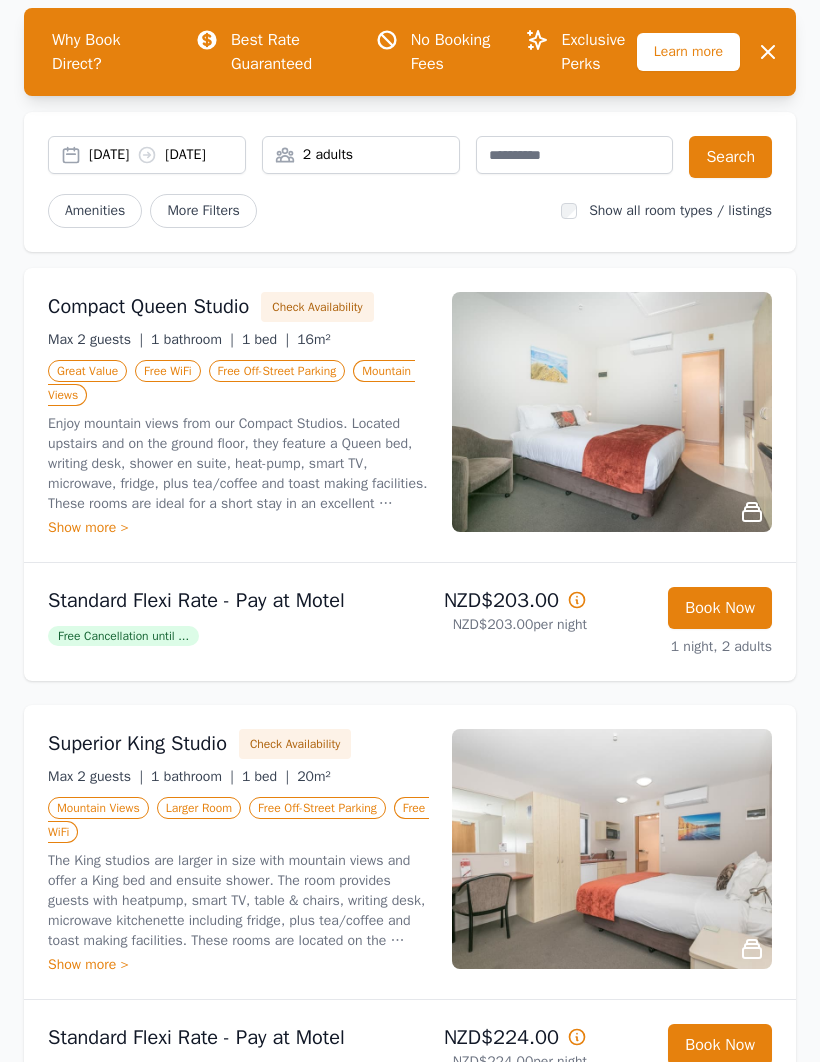 click 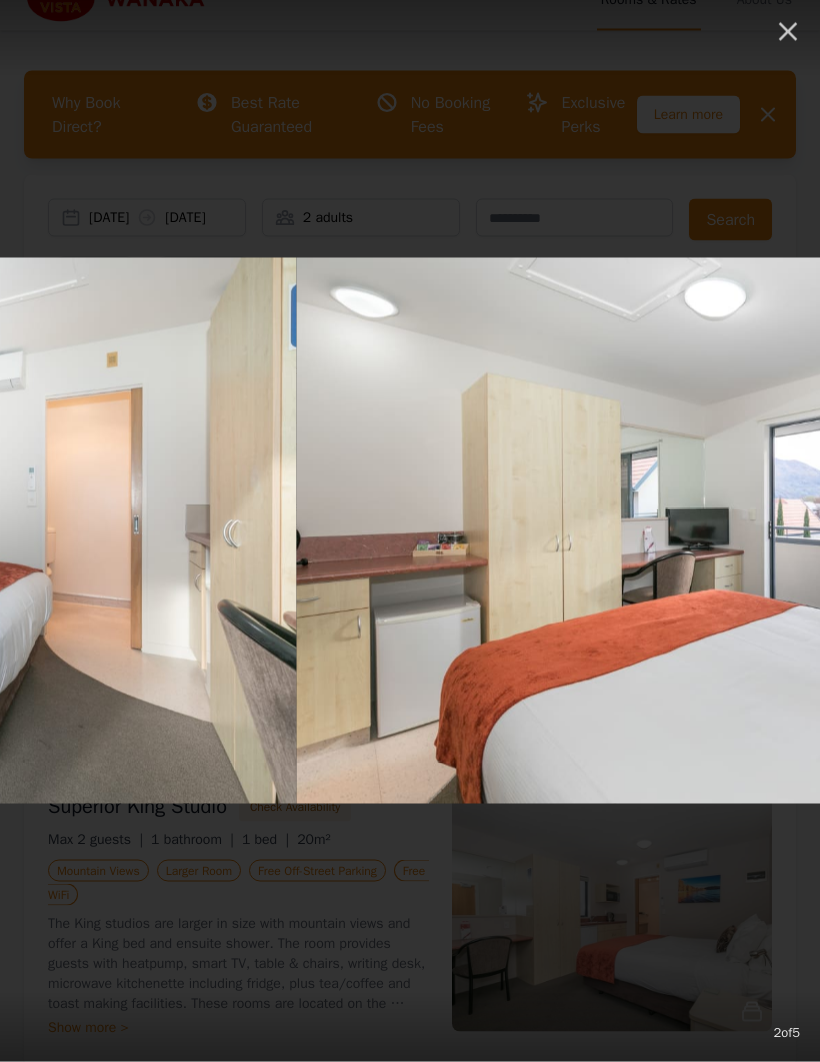 scroll, scrollTop: 0, scrollLeft: 0, axis: both 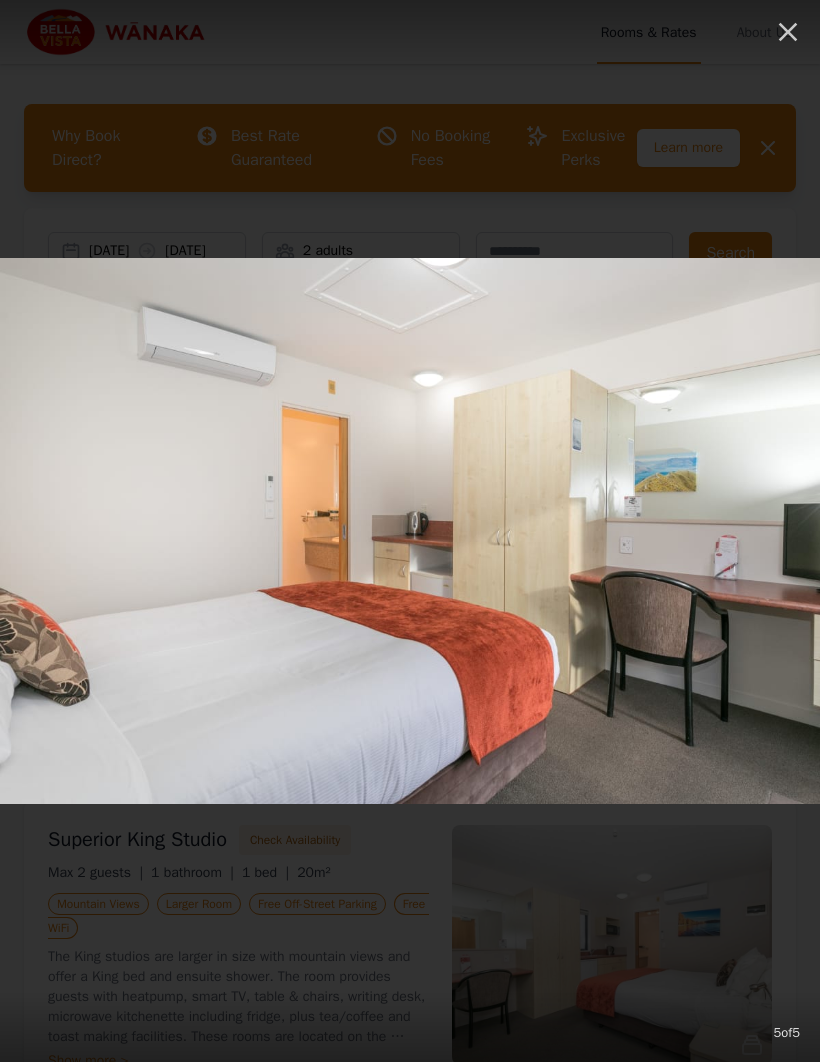 click at bounding box center (410, 531) 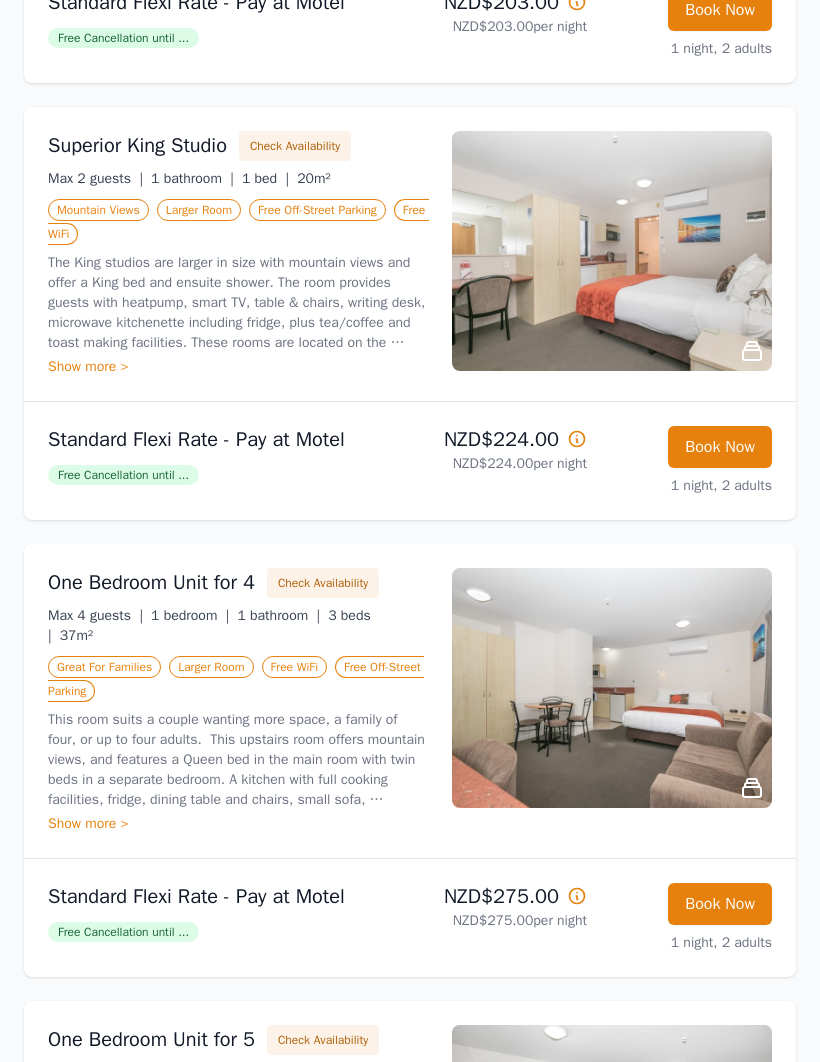 scroll, scrollTop: 694, scrollLeft: 0, axis: vertical 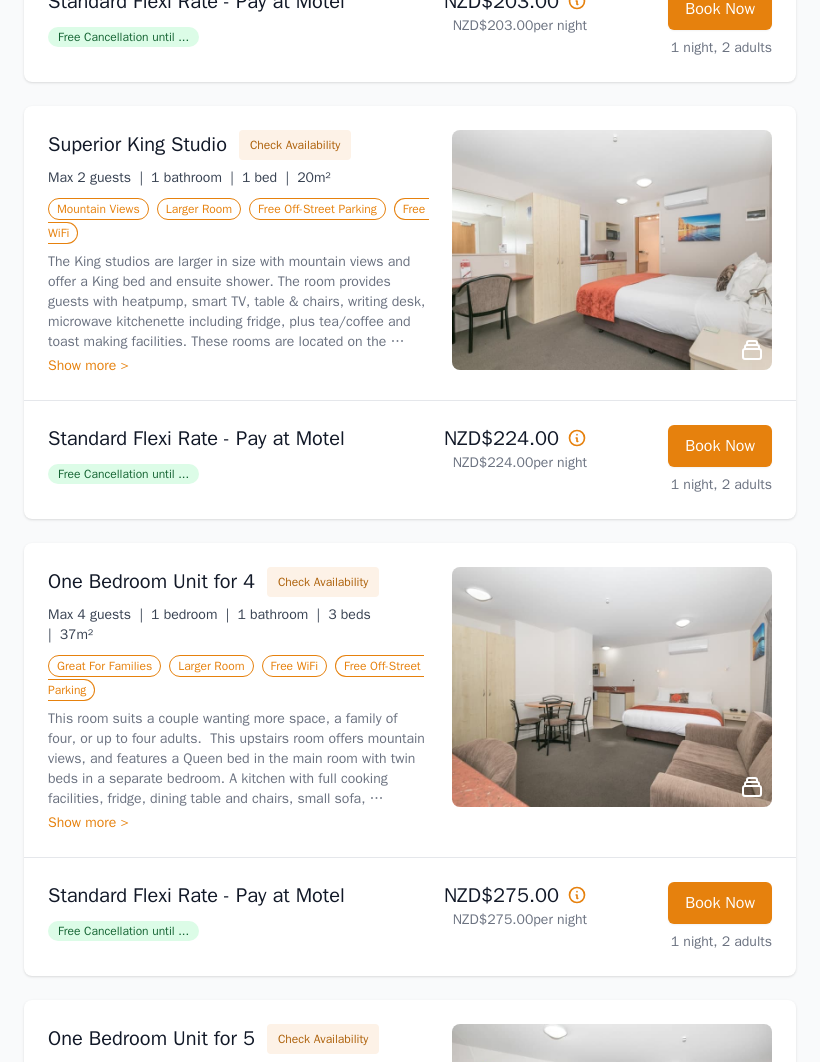 click on "Free Cancellation until ..." at bounding box center [123, 475] 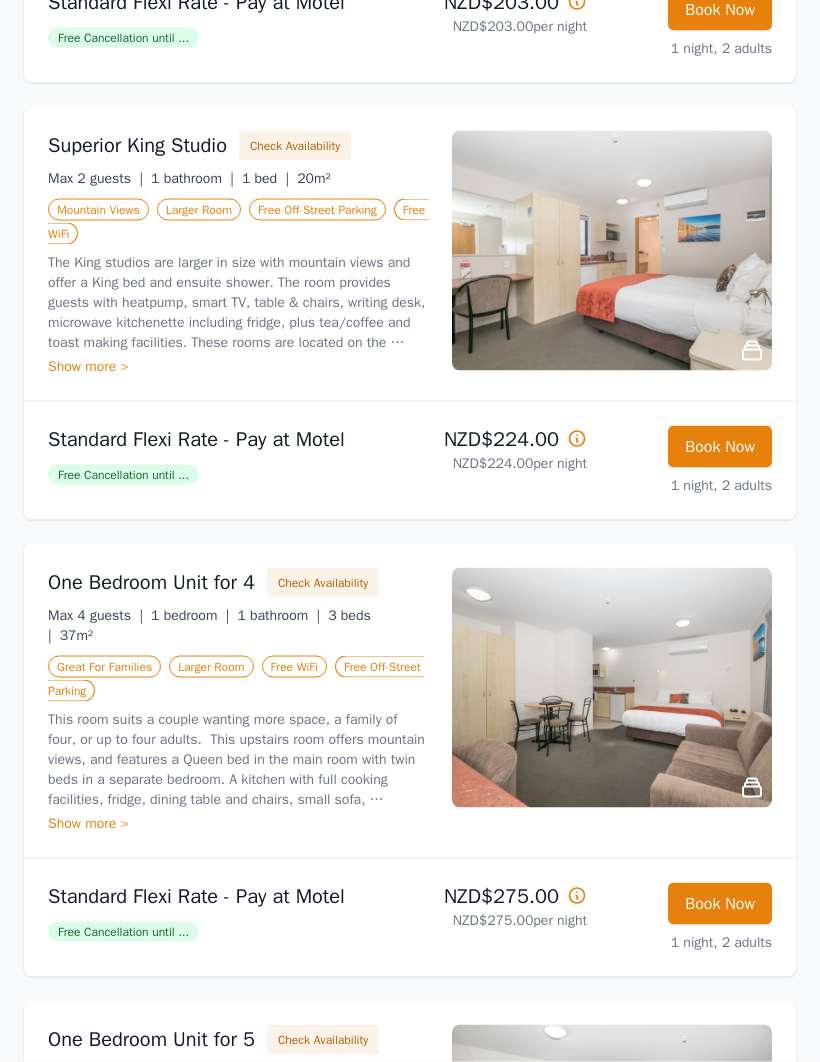 scroll, scrollTop: 695, scrollLeft: 0, axis: vertical 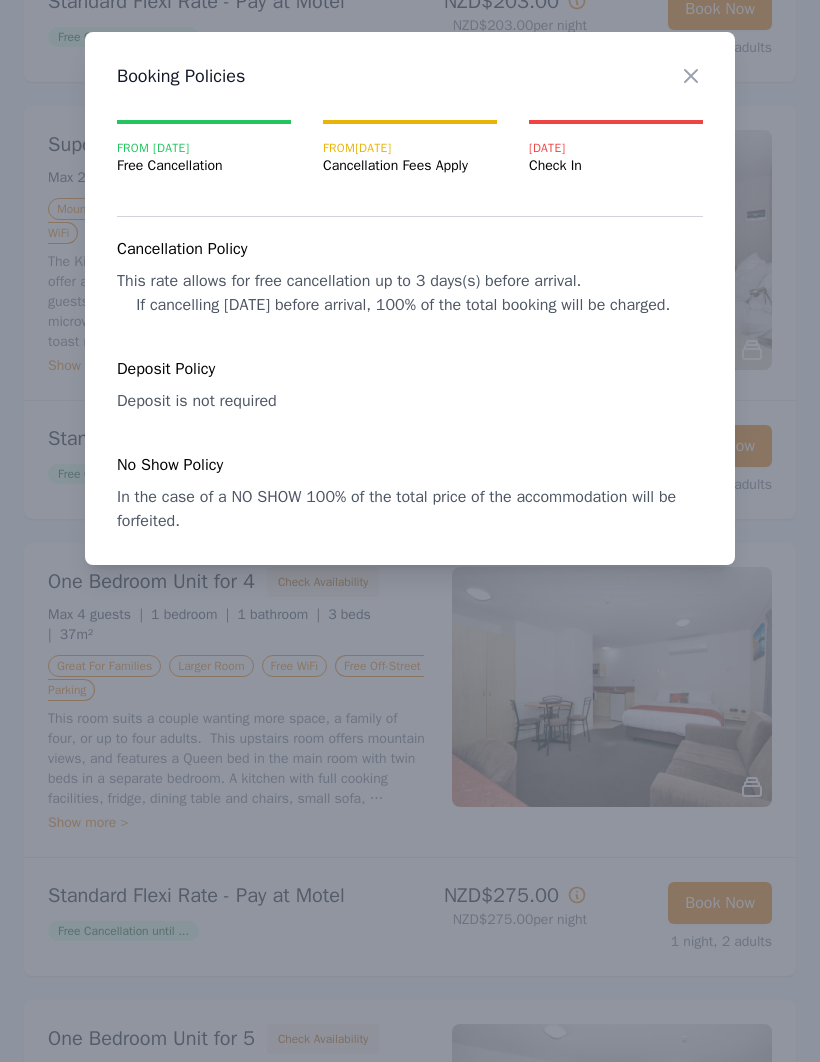 click 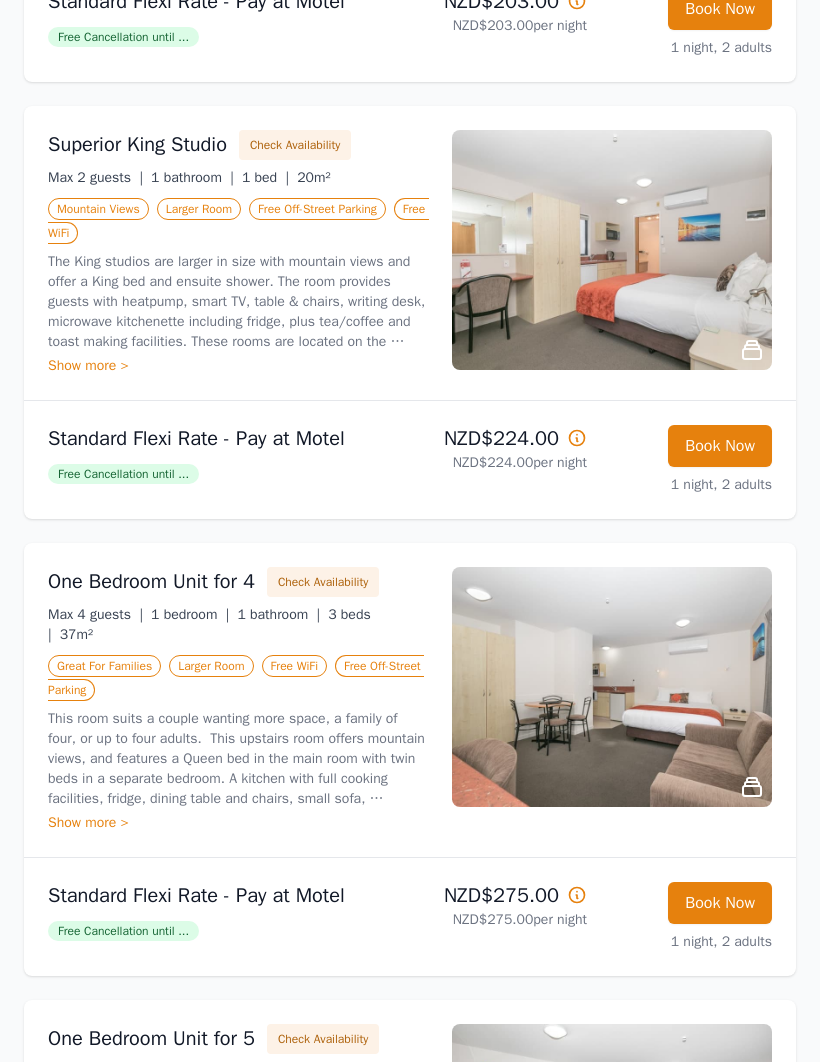 click 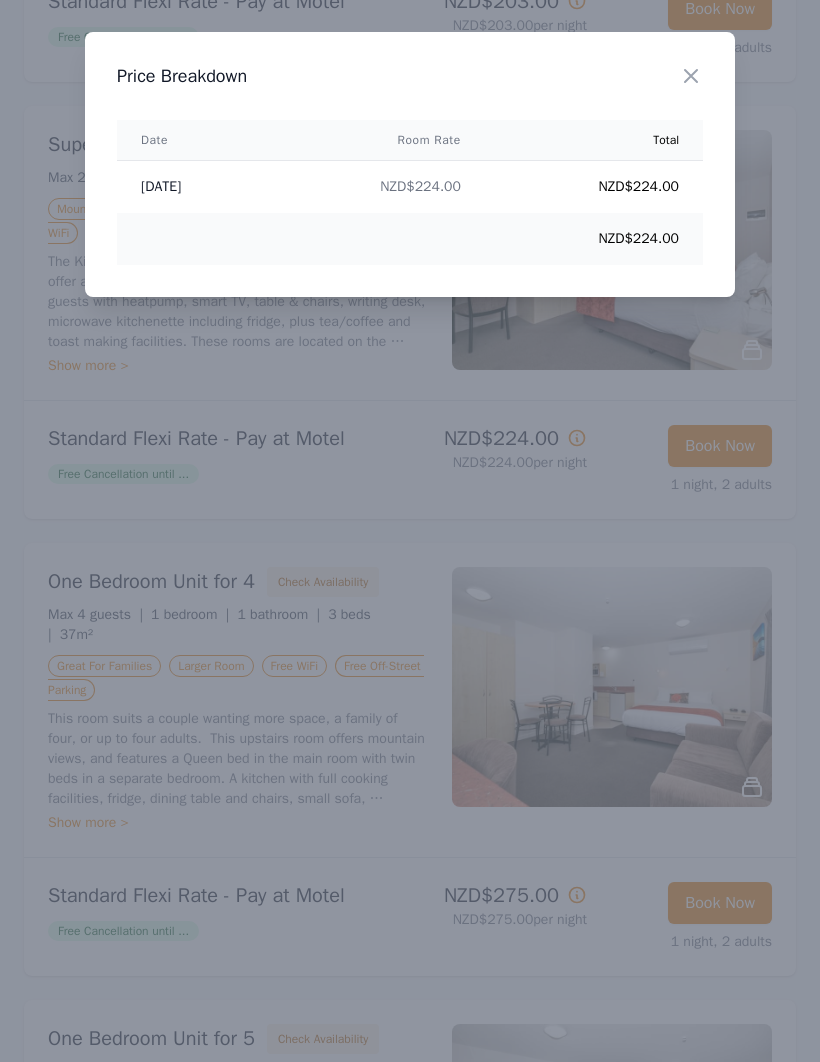 click 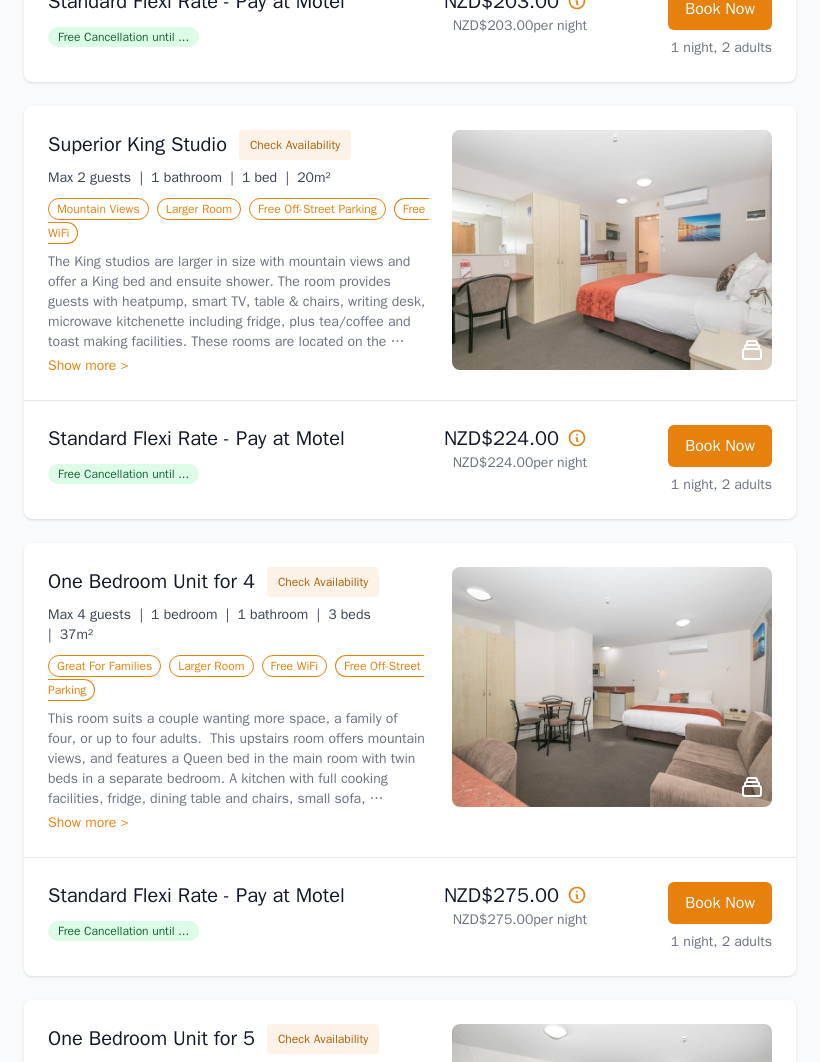 click 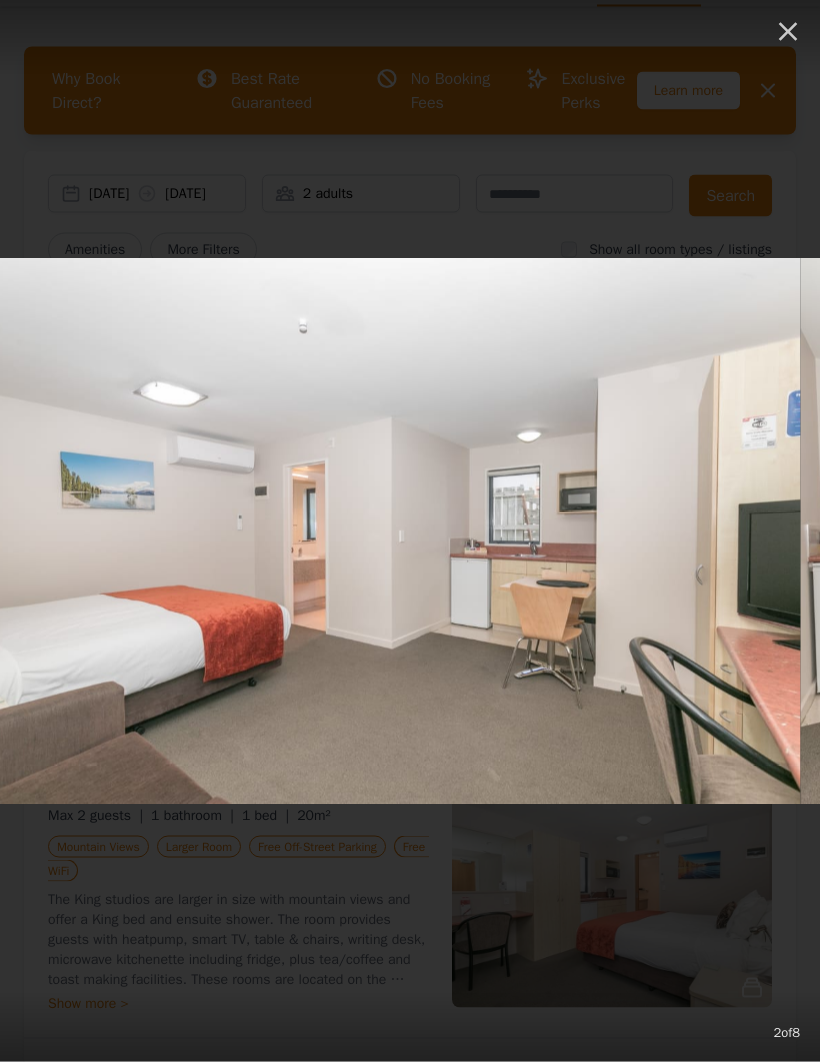 scroll, scrollTop: 58, scrollLeft: 0, axis: vertical 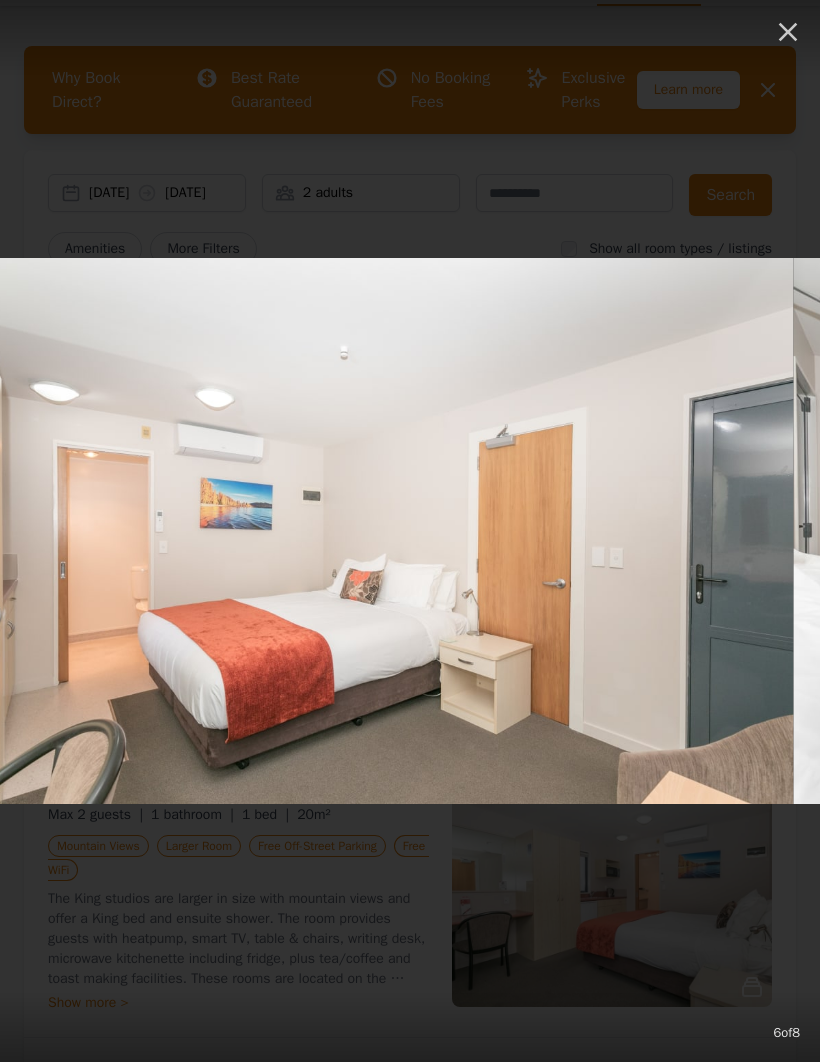 click at bounding box center [384, 531] 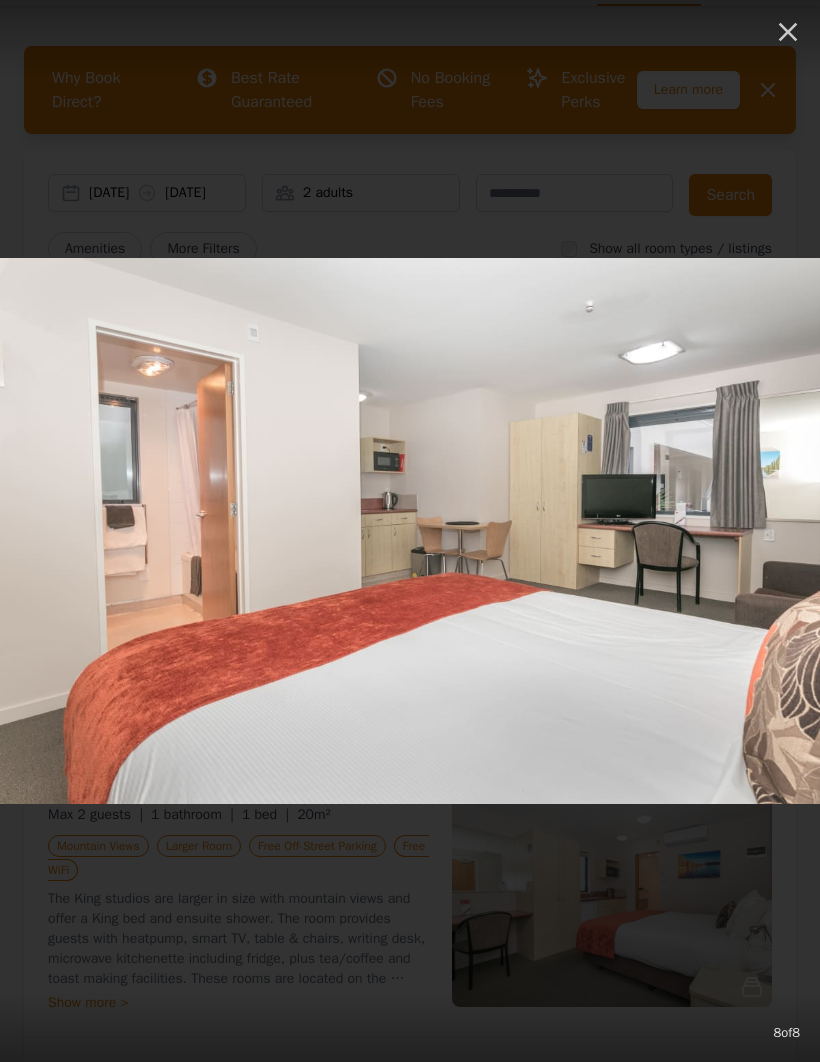 click 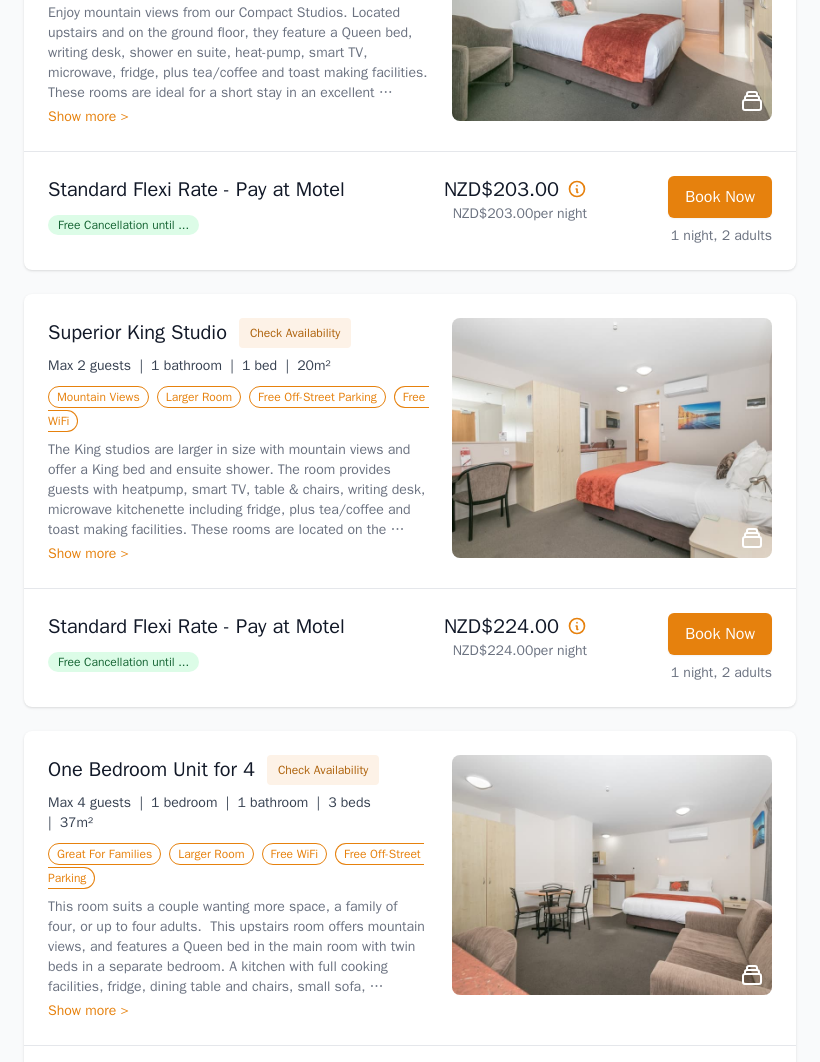 scroll, scrollTop: 507, scrollLeft: 0, axis: vertical 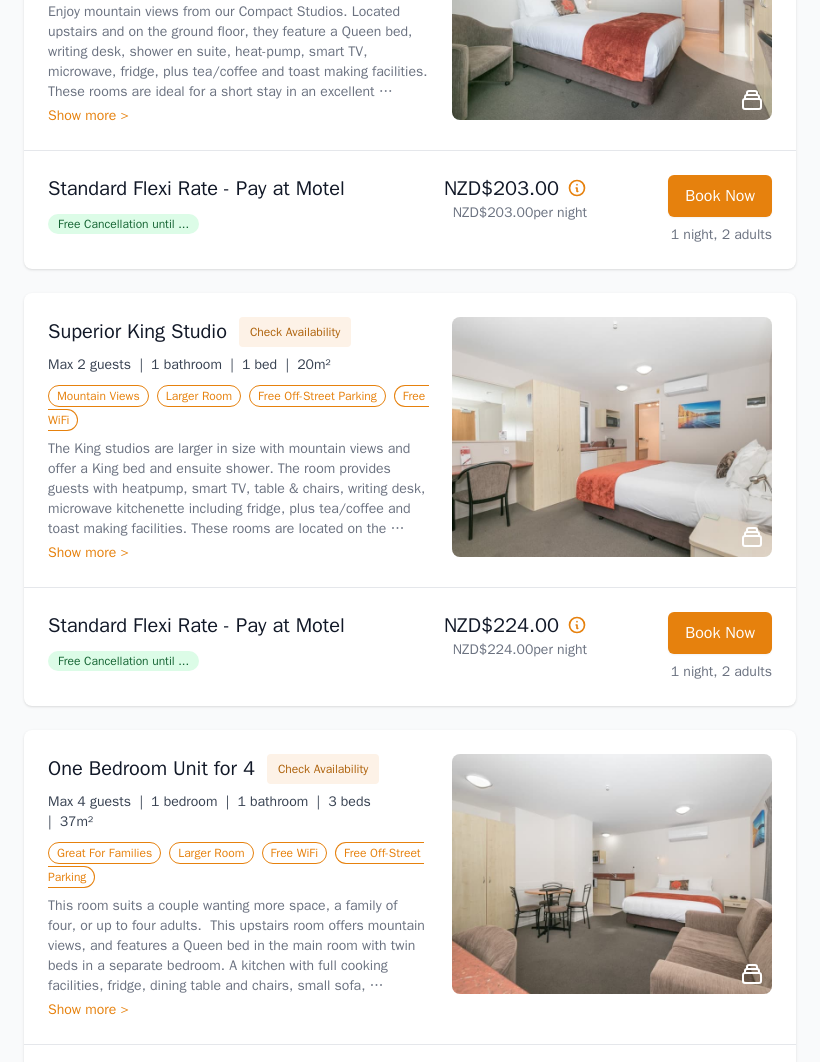 click at bounding box center [612, 438] 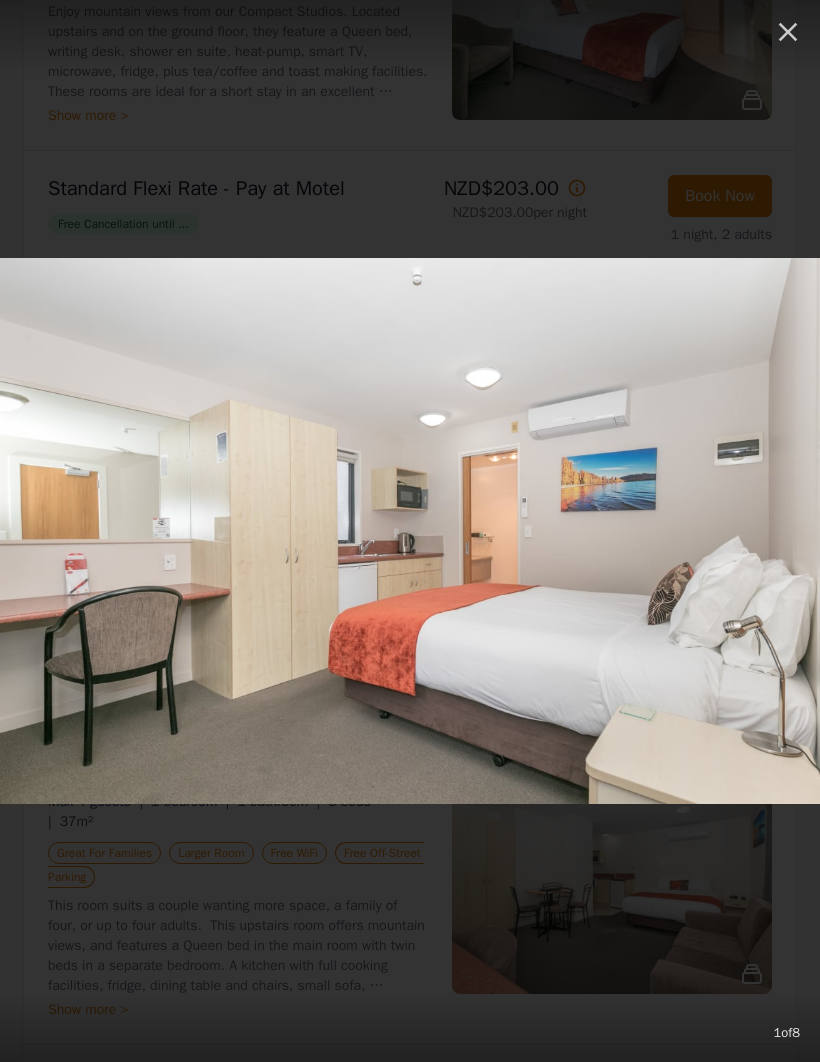 click at bounding box center (410, 531) 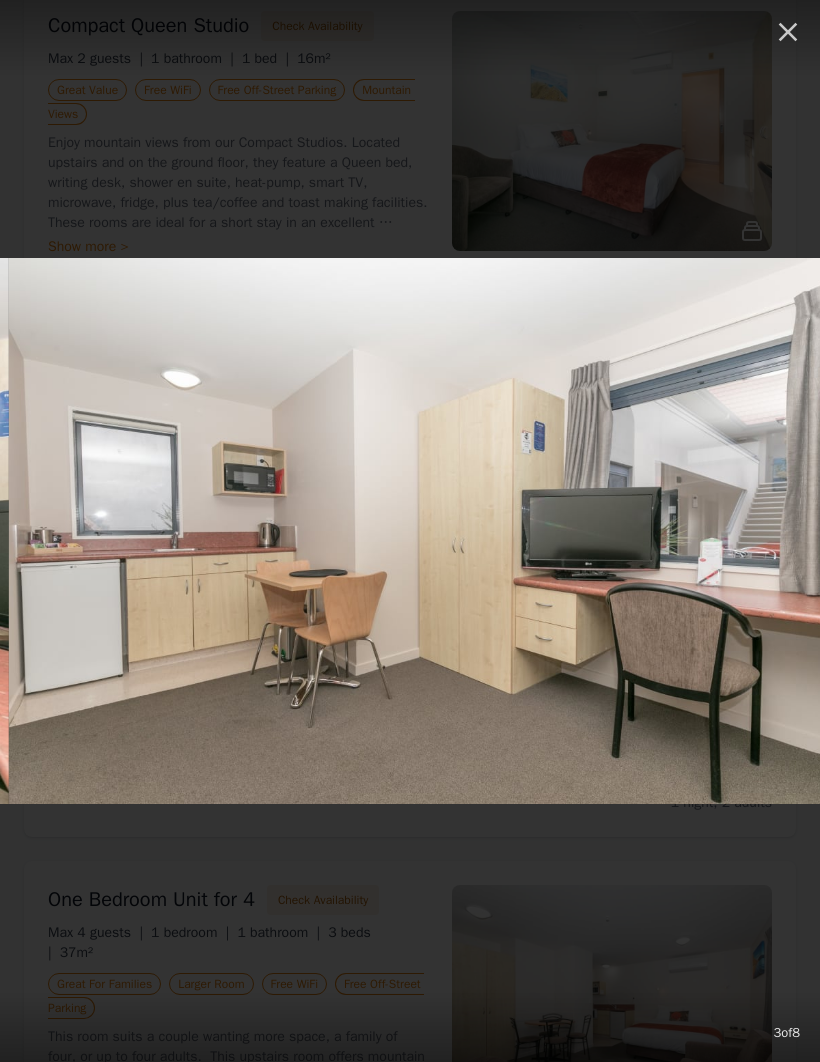 scroll, scrollTop: 375, scrollLeft: 0, axis: vertical 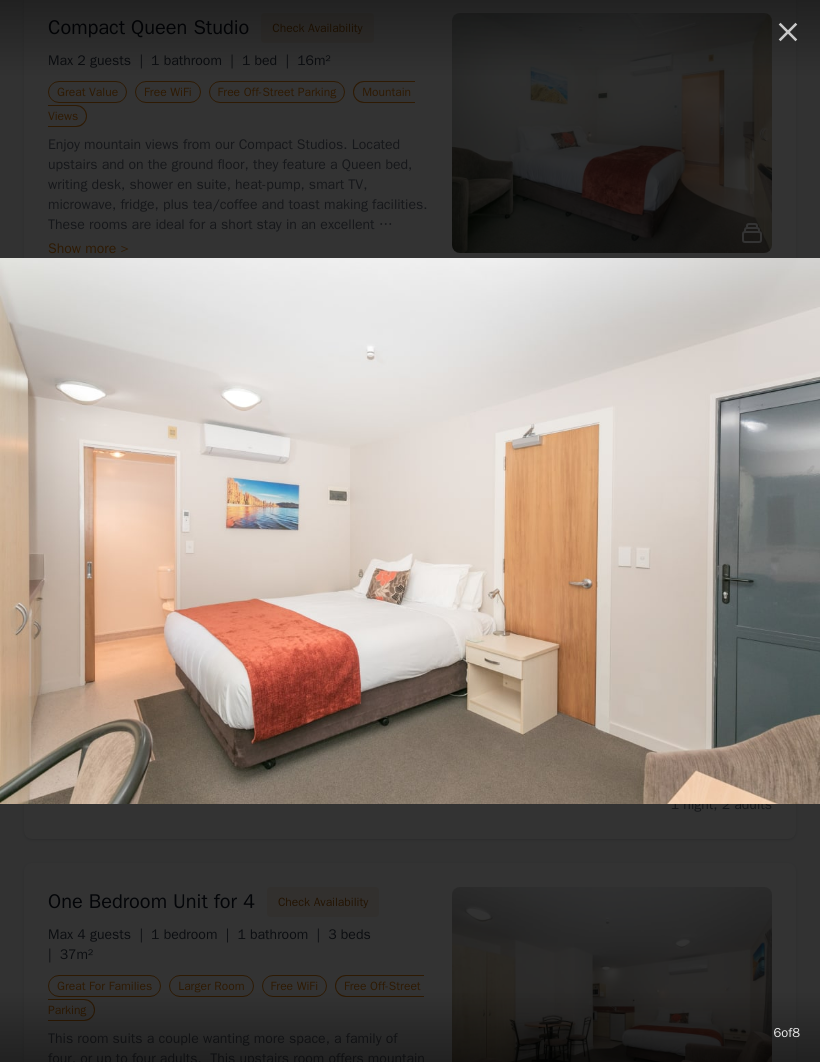 click 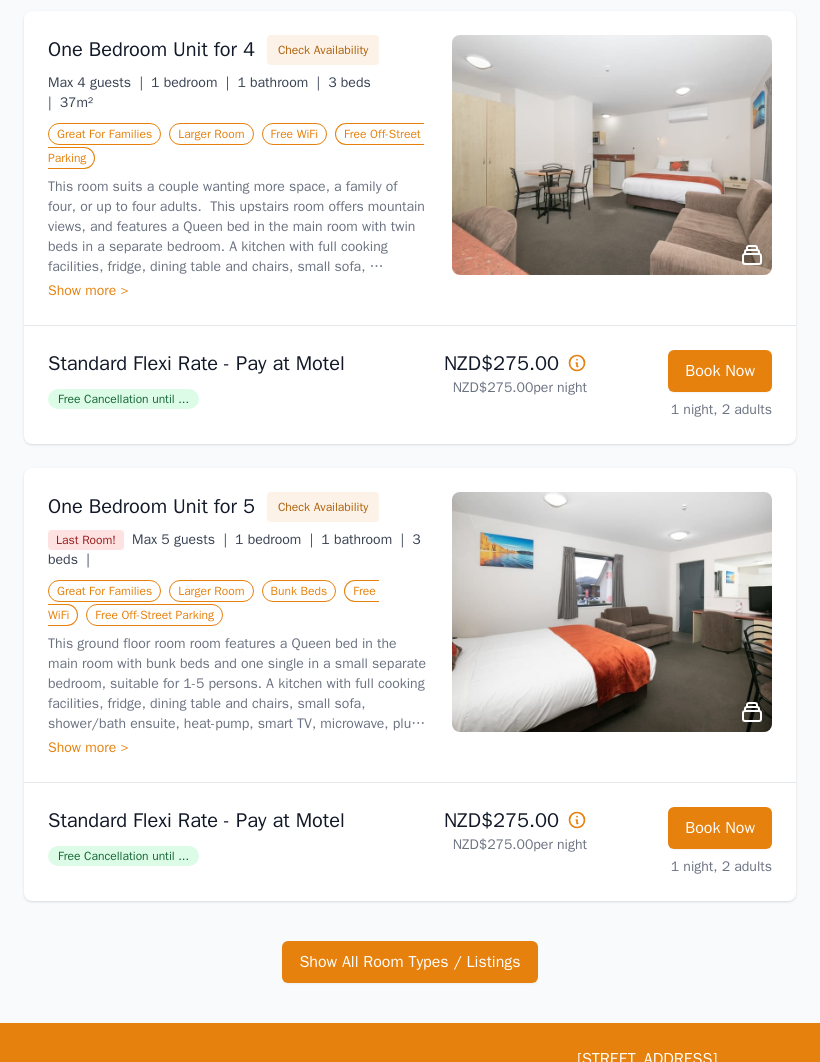 scroll, scrollTop: 1226, scrollLeft: 0, axis: vertical 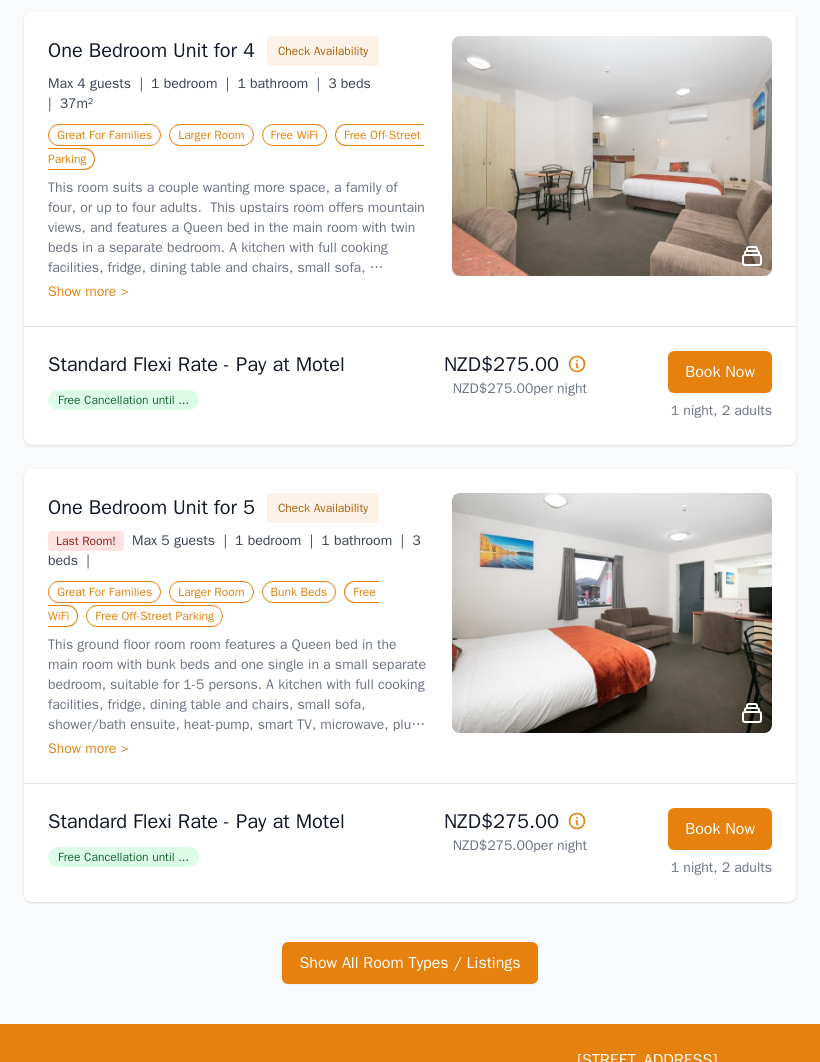 click on "Show All Room Types / Listings" at bounding box center (409, 963) 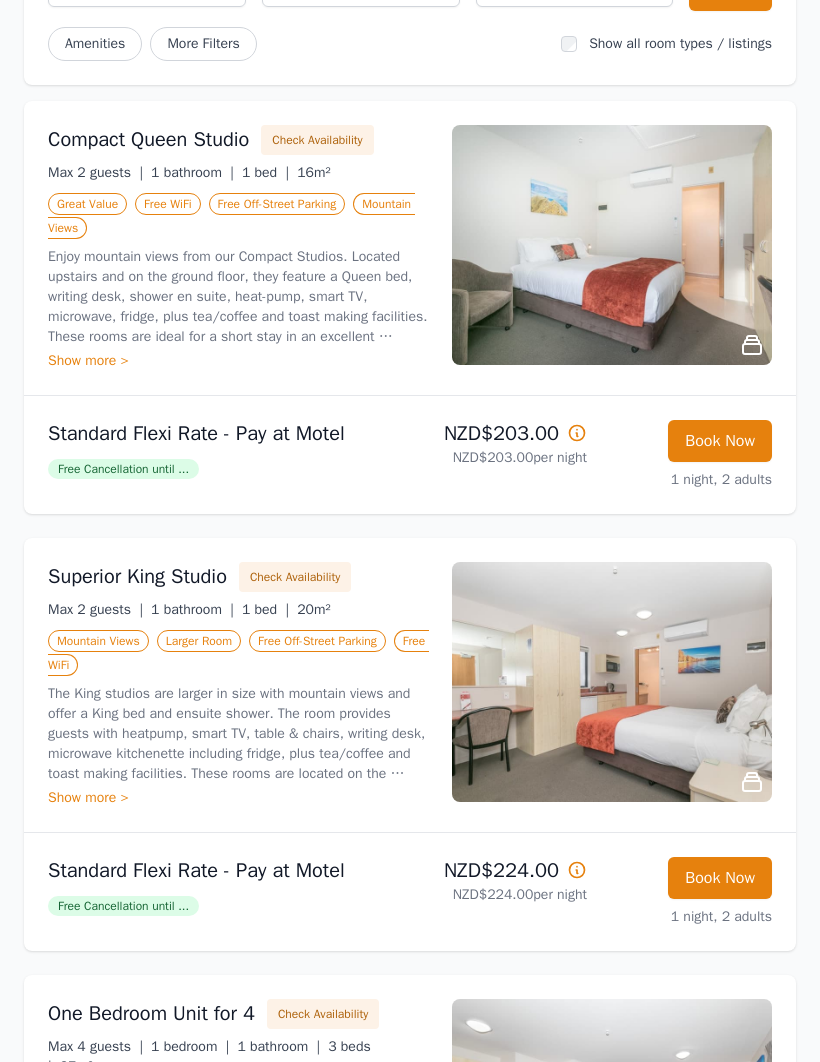 scroll, scrollTop: 260, scrollLeft: 0, axis: vertical 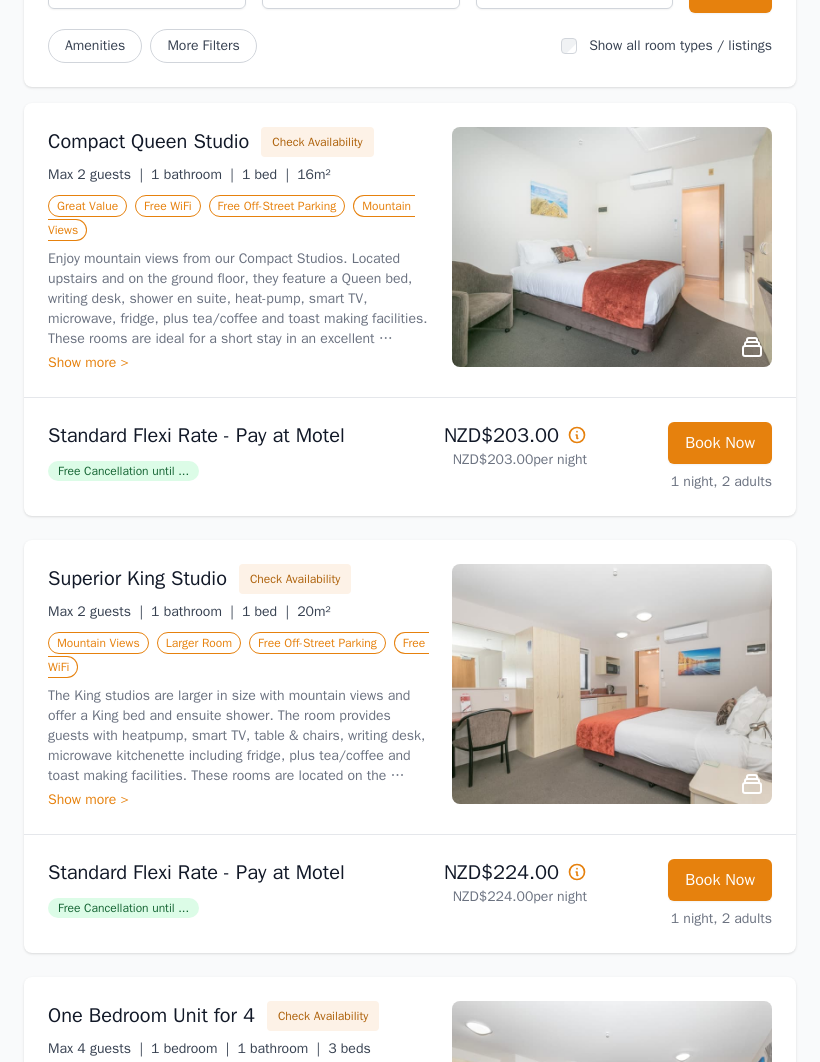 click at bounding box center (612, 685) 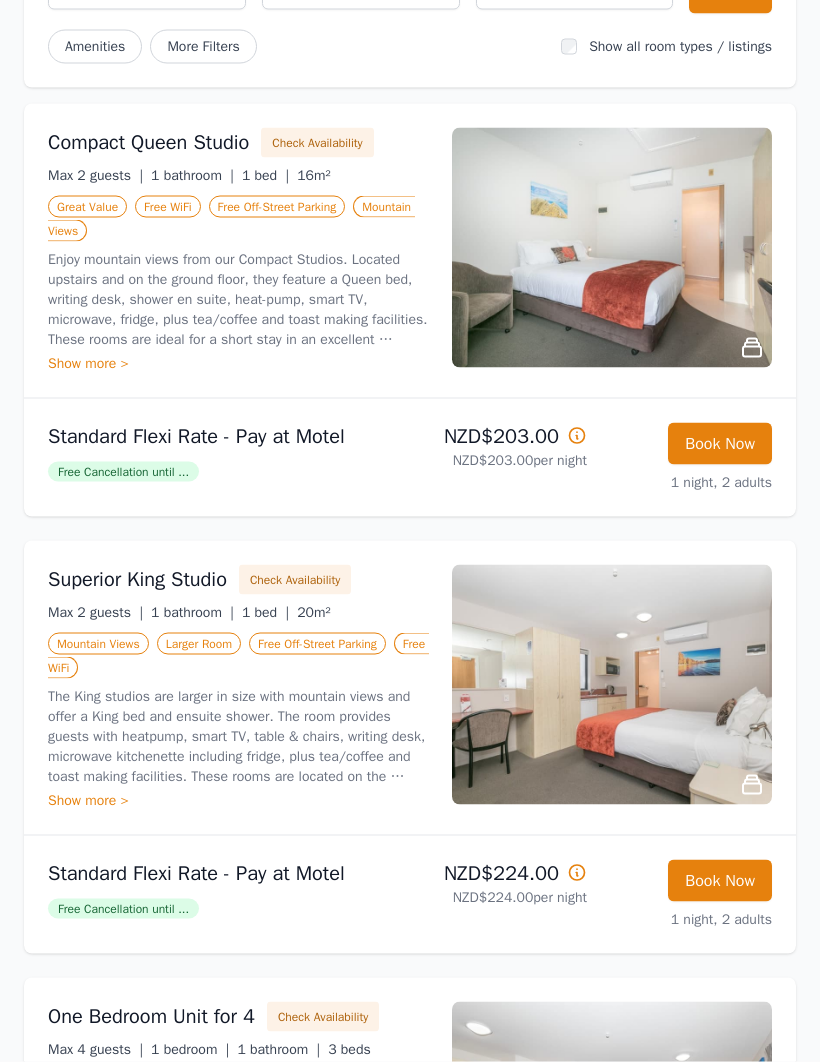 scroll, scrollTop: 261, scrollLeft: 0, axis: vertical 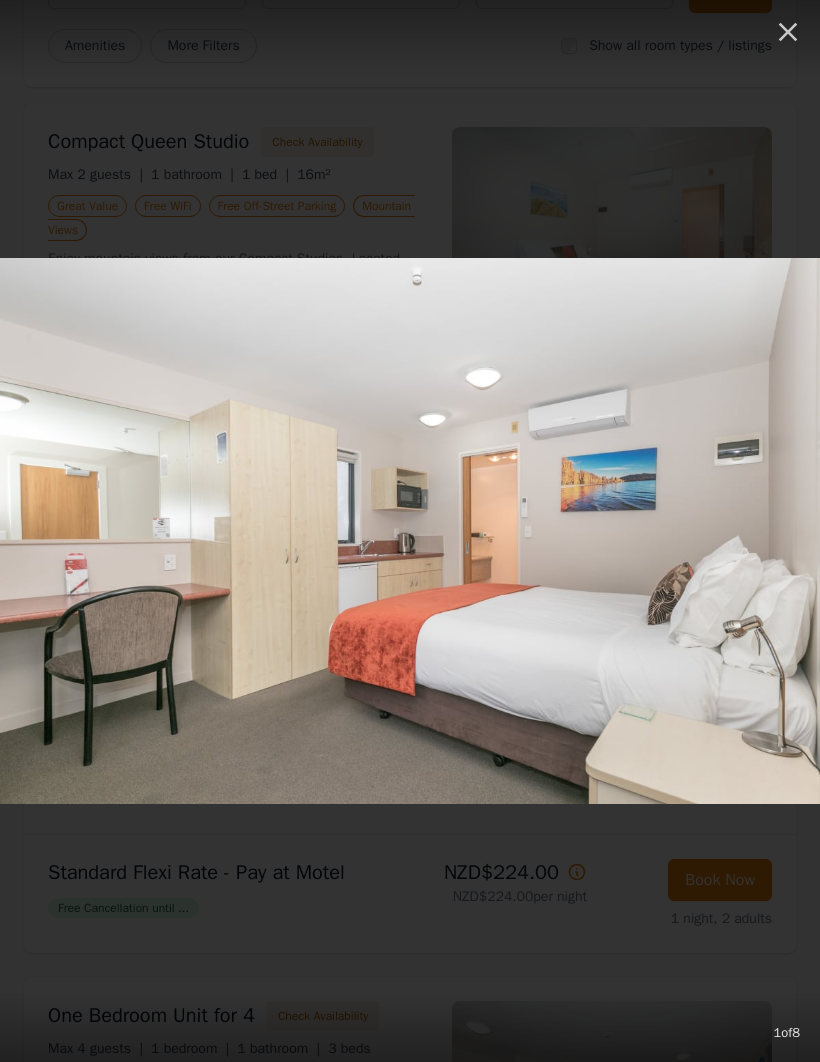 click 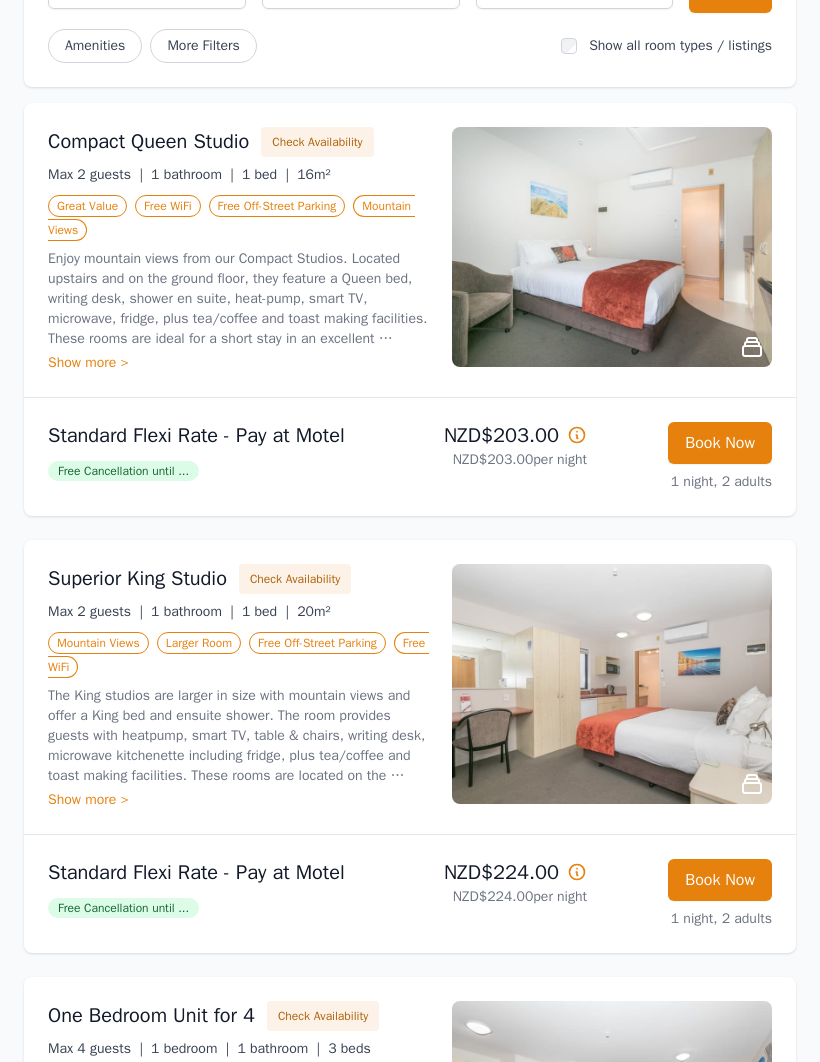 click on "Show more >" at bounding box center (238, 800) 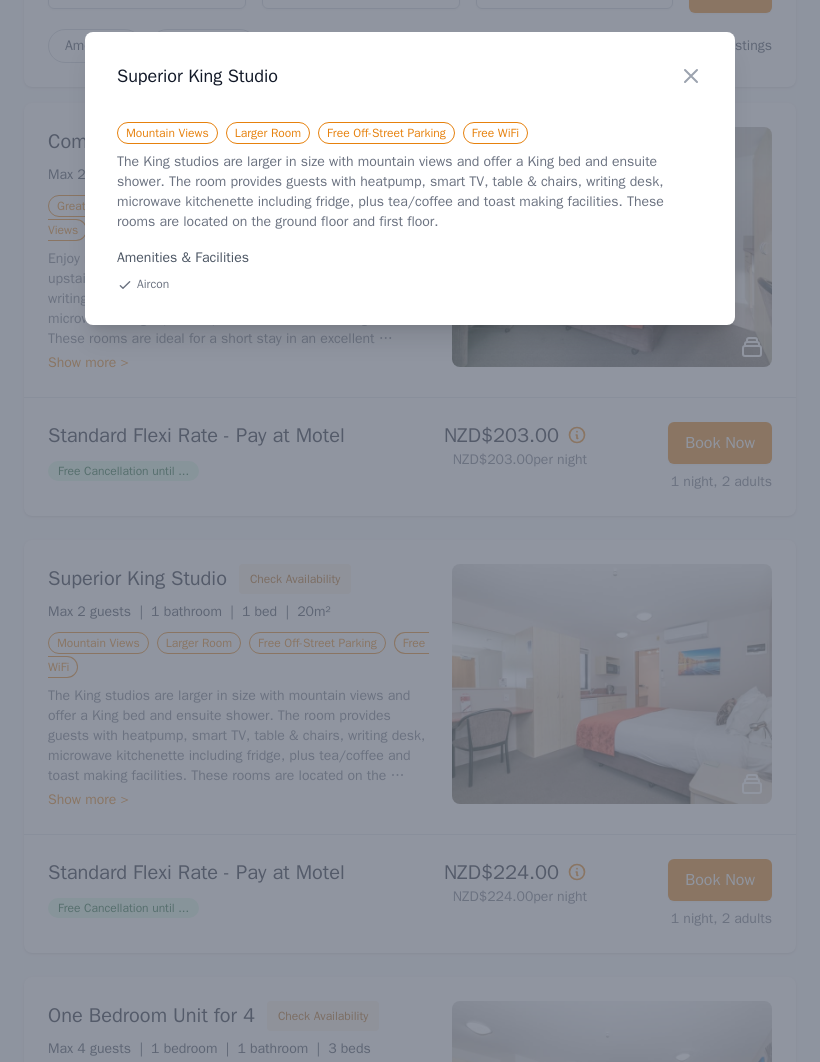 click 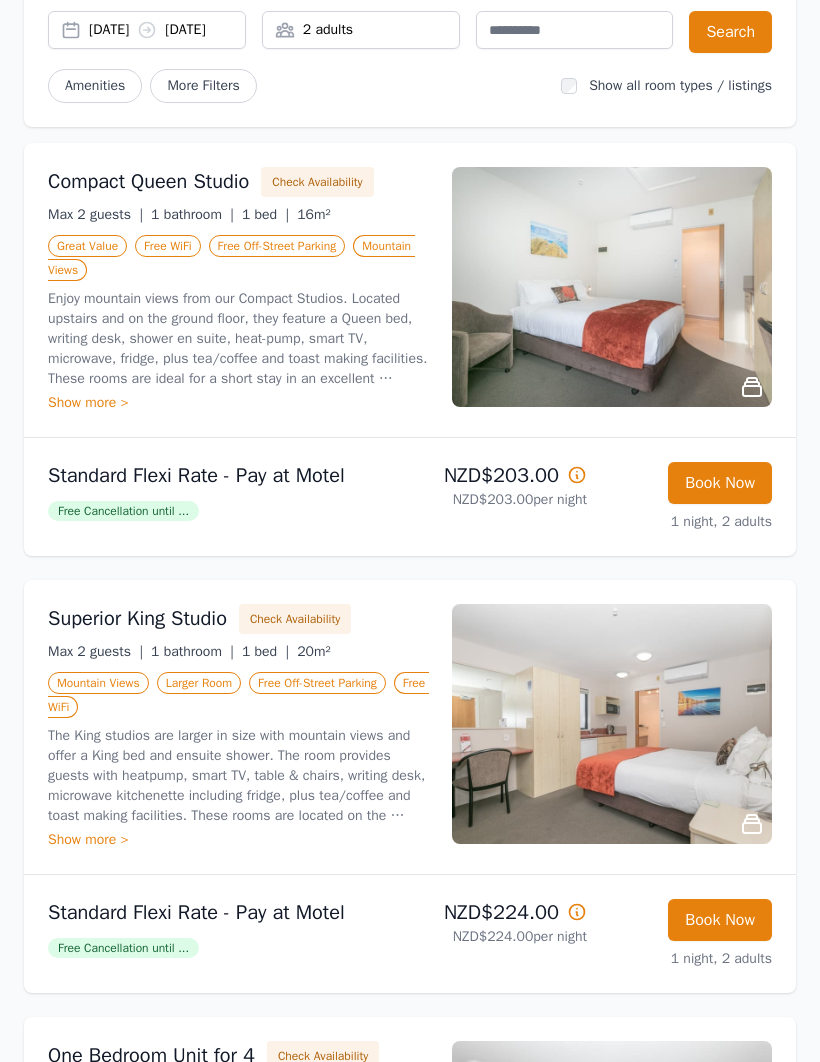 scroll, scrollTop: 0, scrollLeft: 0, axis: both 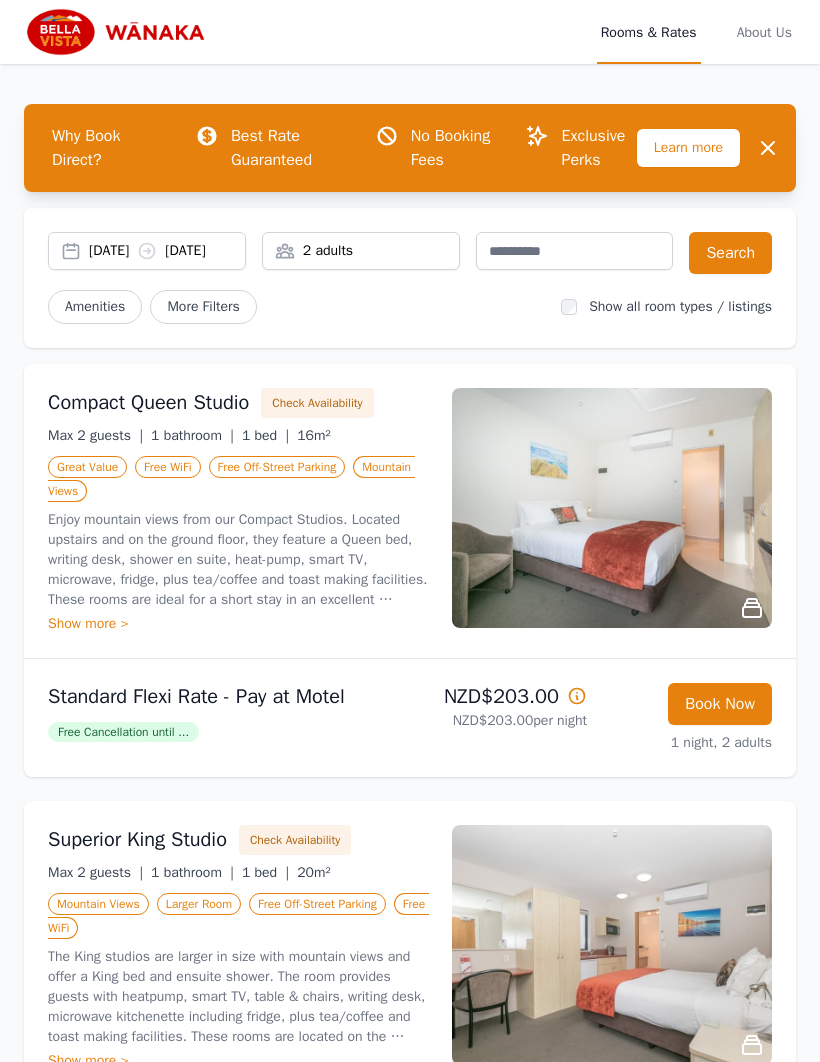 click at bounding box center [120, 32] 